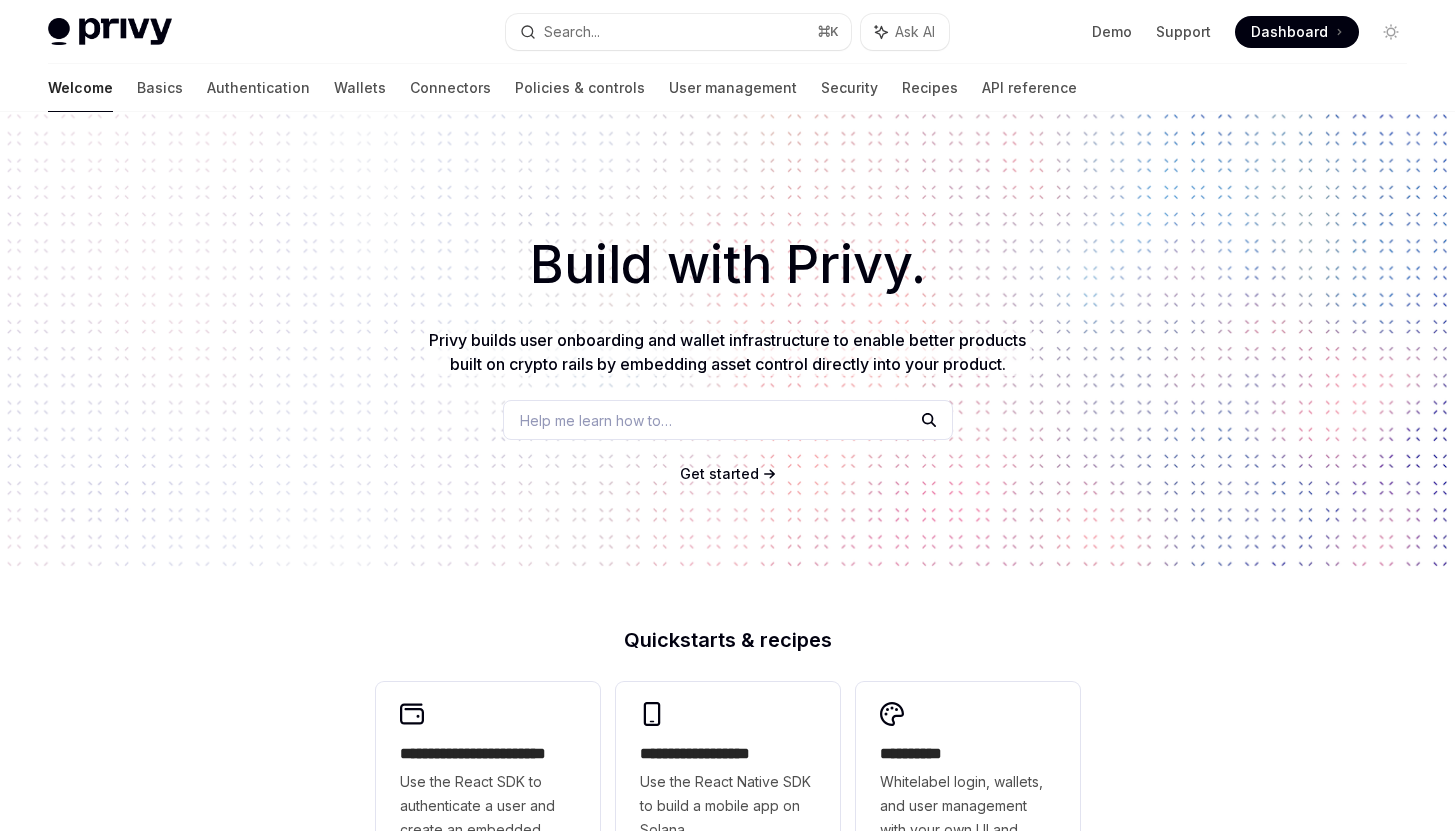 scroll, scrollTop: 0, scrollLeft: 0, axis: both 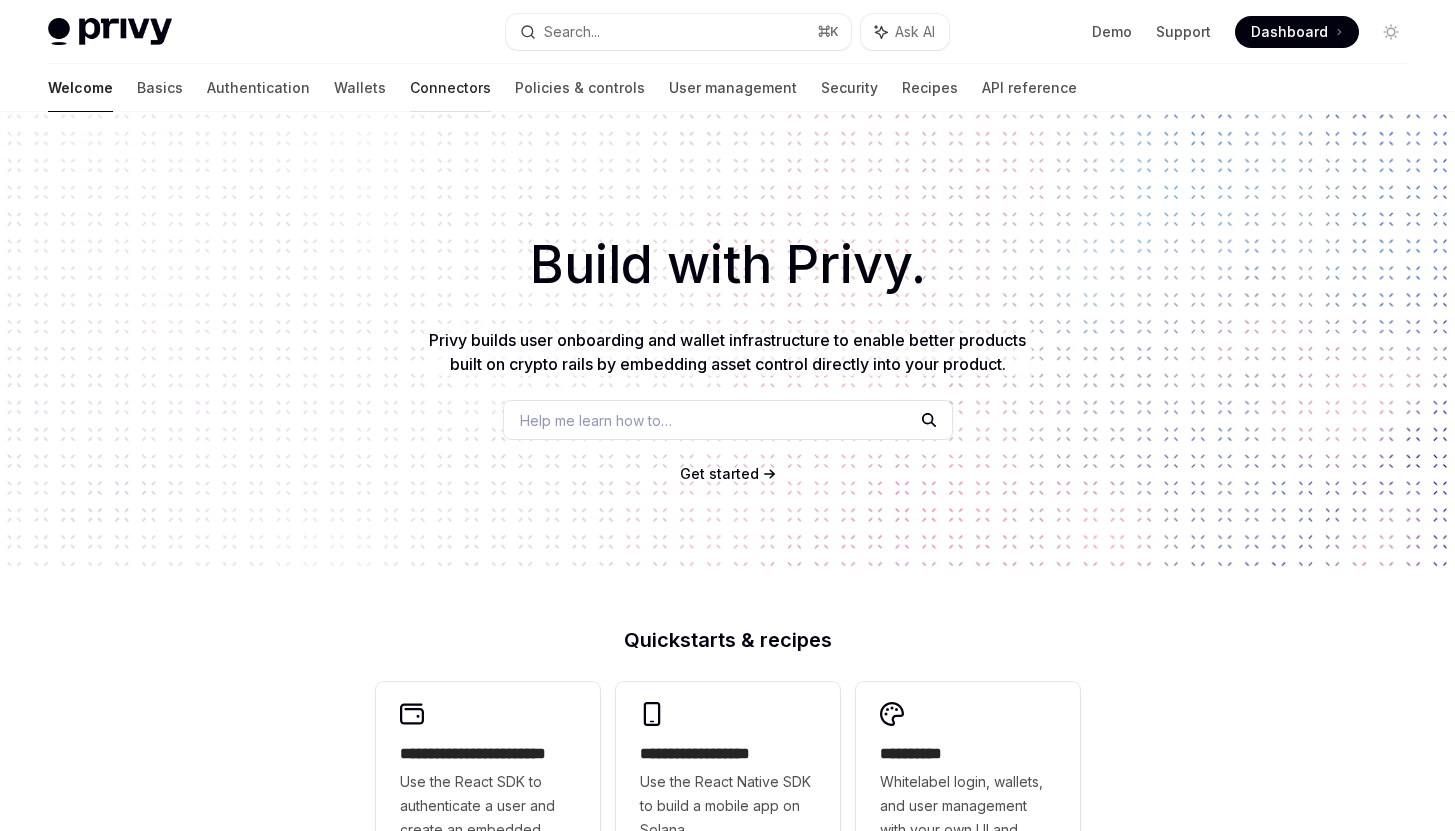 click on "Connectors" at bounding box center [450, 88] 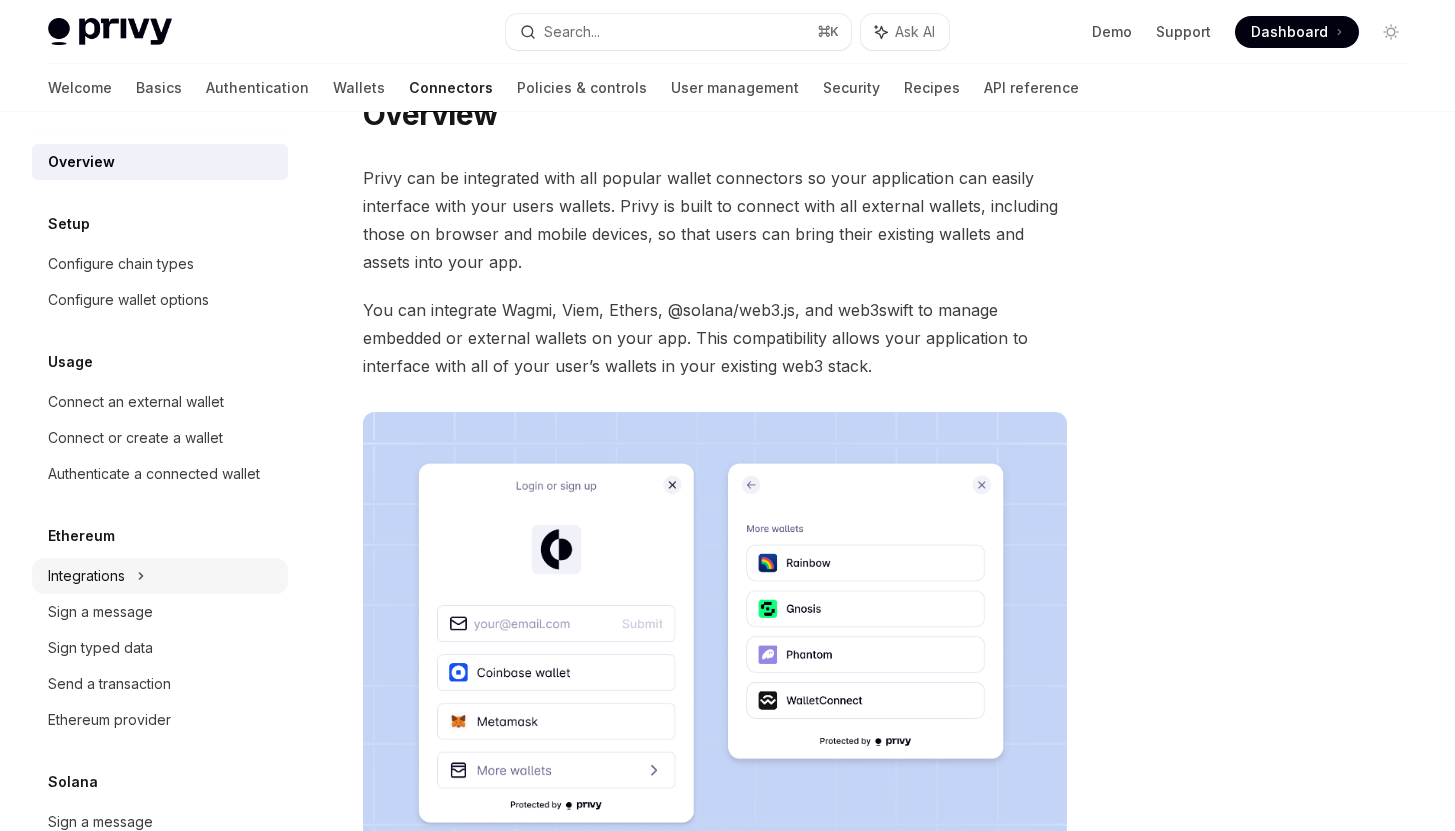 scroll, scrollTop: 59, scrollLeft: 0, axis: vertical 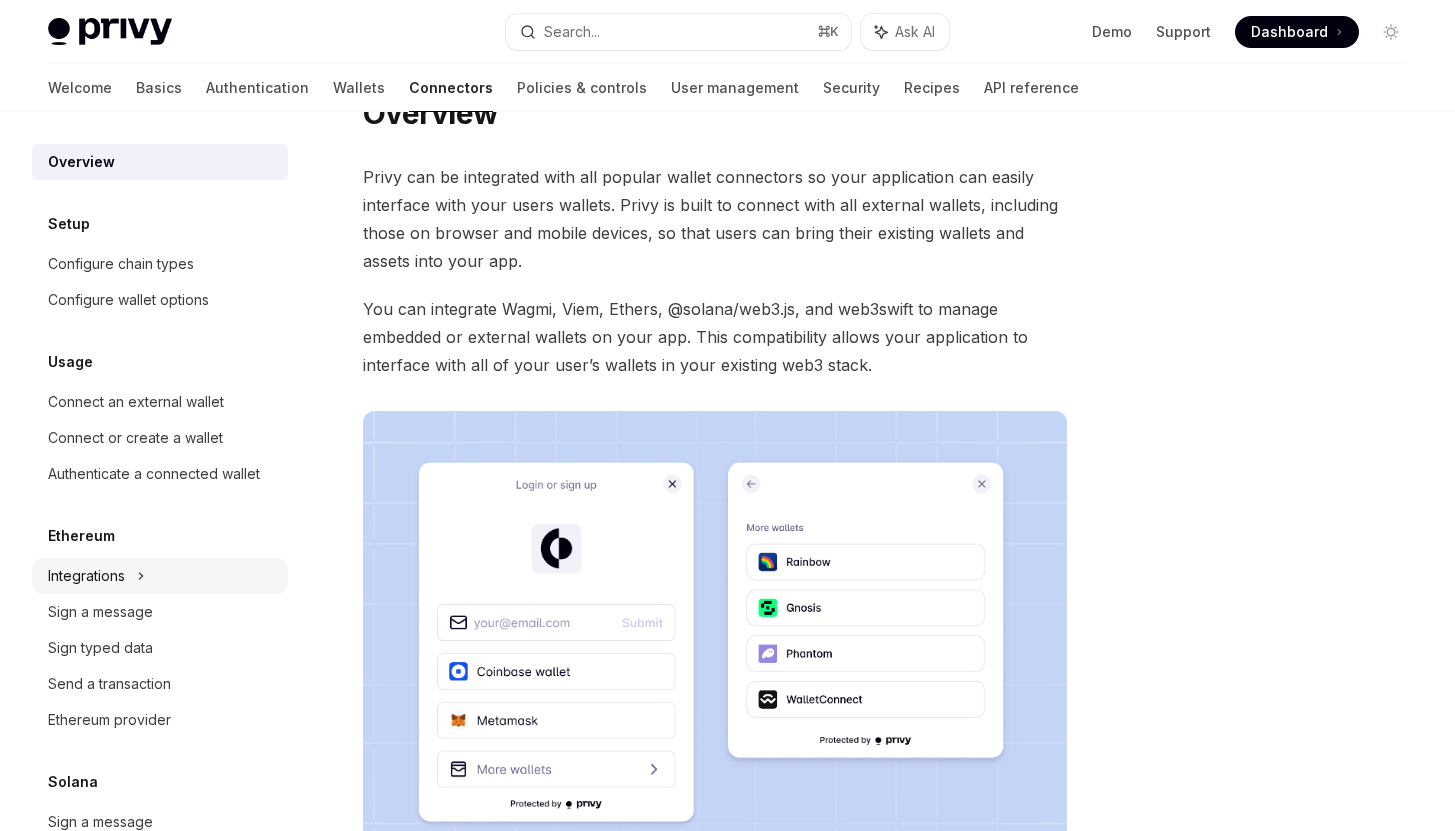 click on "Integrations" at bounding box center (160, 576) 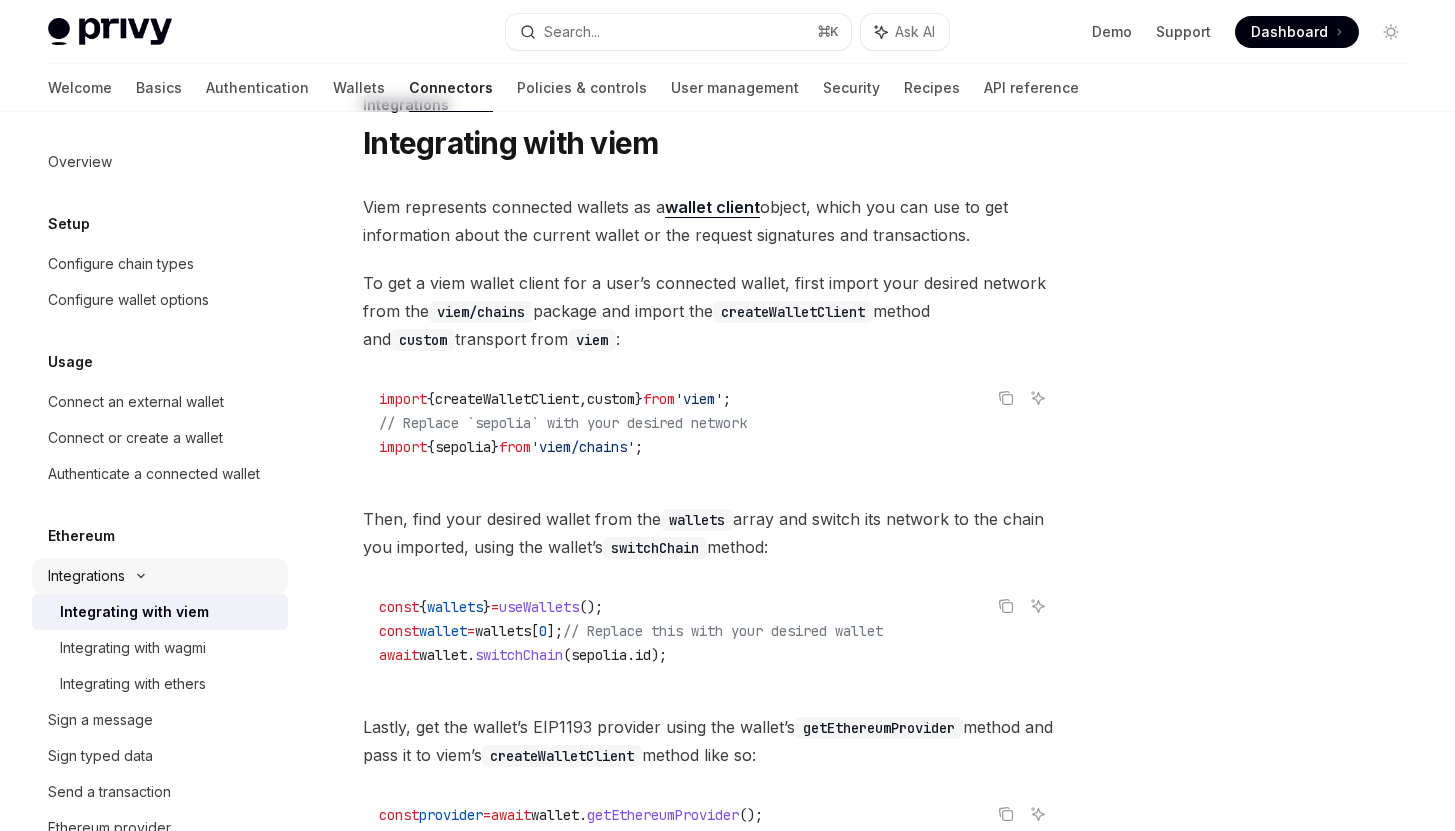 scroll, scrollTop: 0, scrollLeft: 0, axis: both 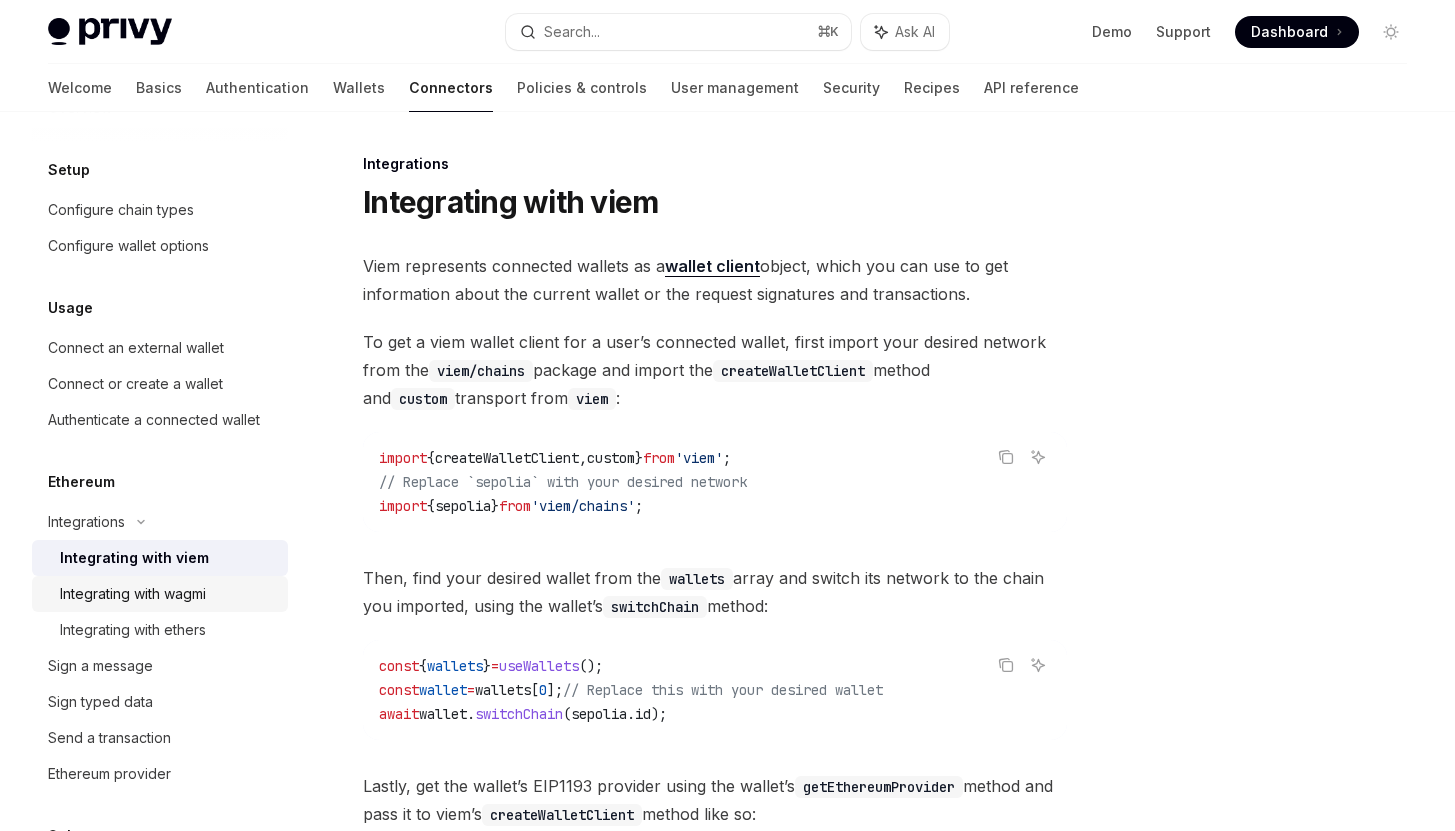 click on "Integrating with wagmi" at bounding box center (133, 594) 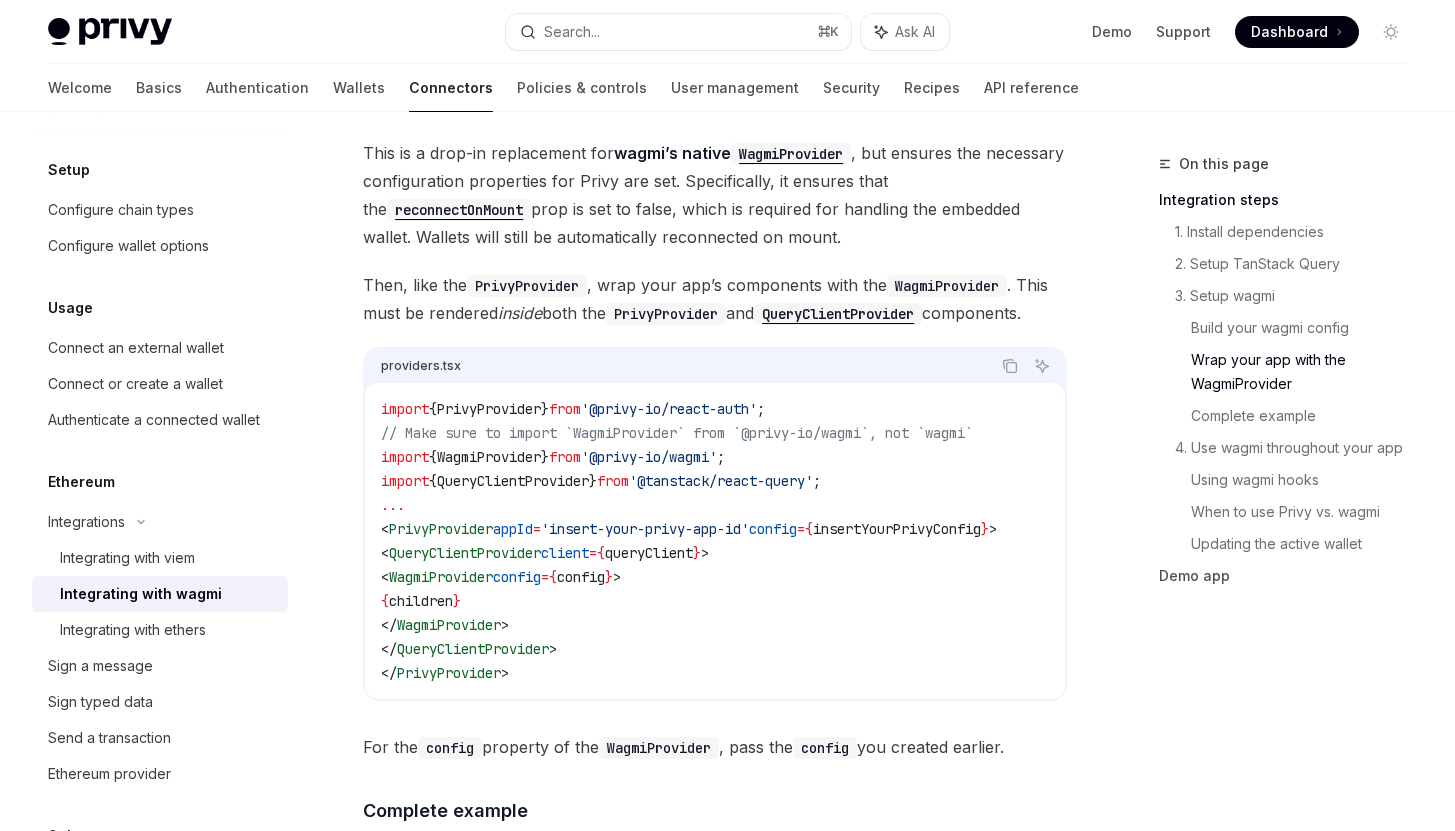 scroll, scrollTop: 2994, scrollLeft: 0, axis: vertical 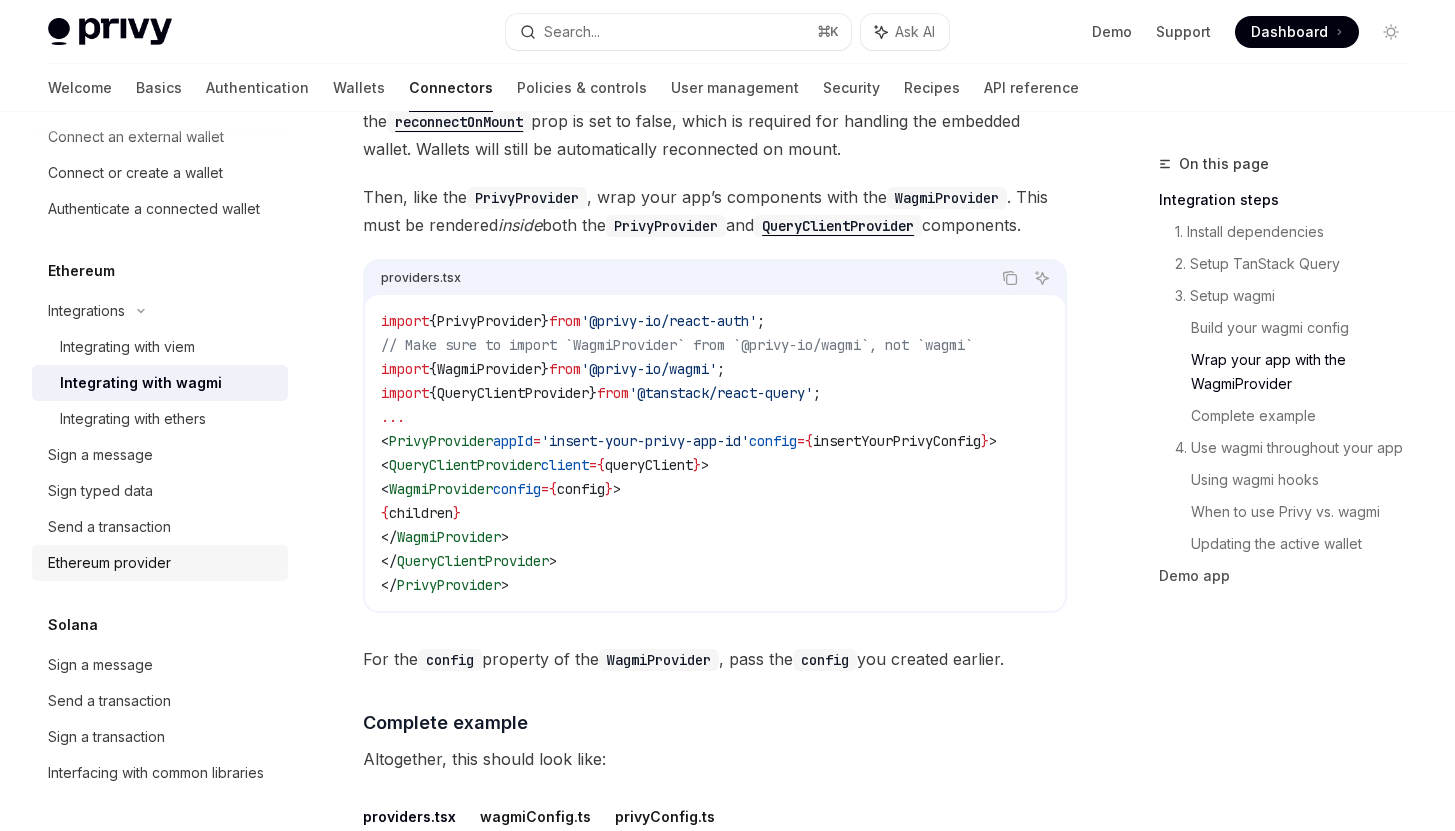 click on "Ethereum provider" at bounding box center (162, 563) 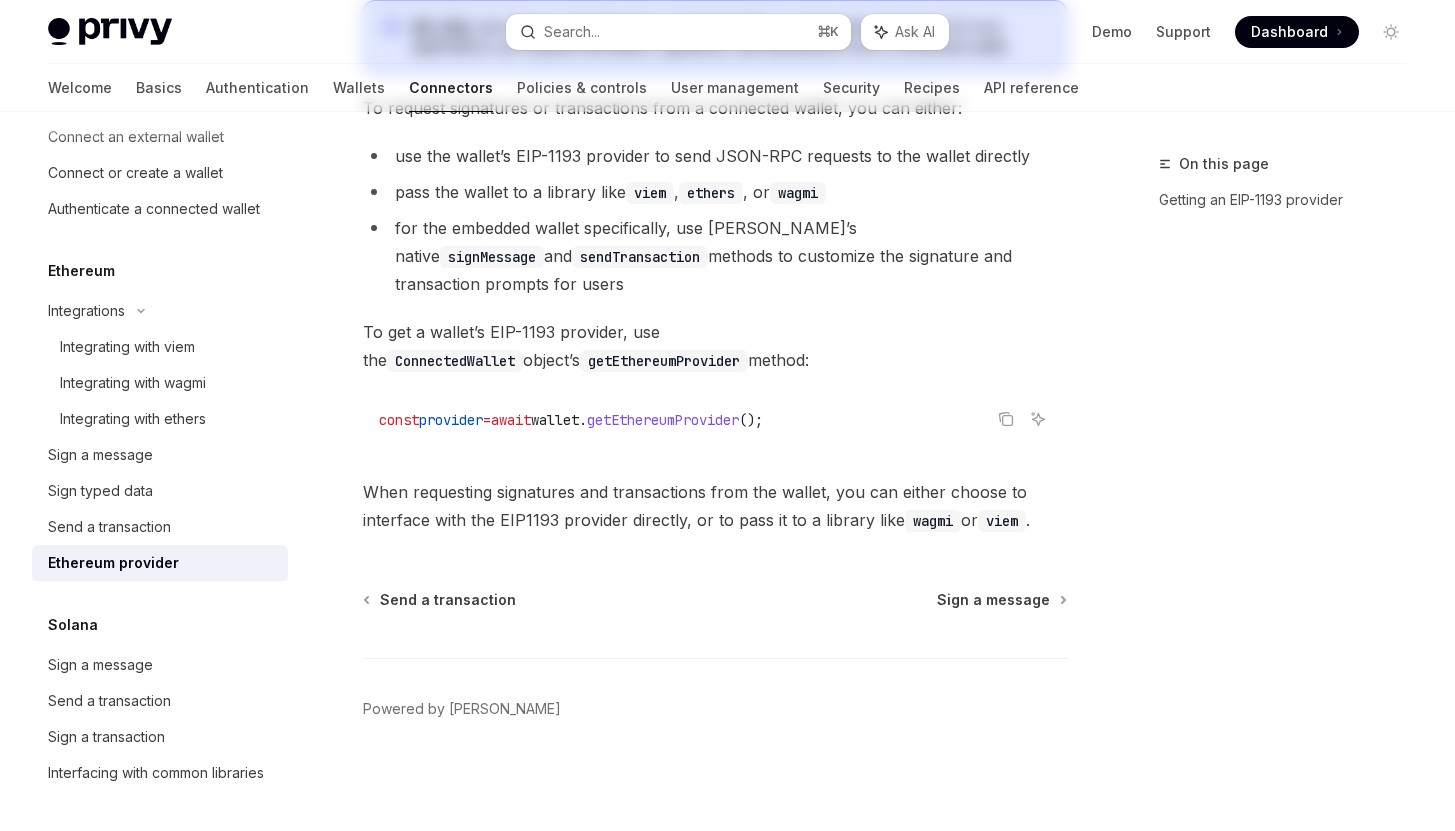 scroll, scrollTop: 0, scrollLeft: 0, axis: both 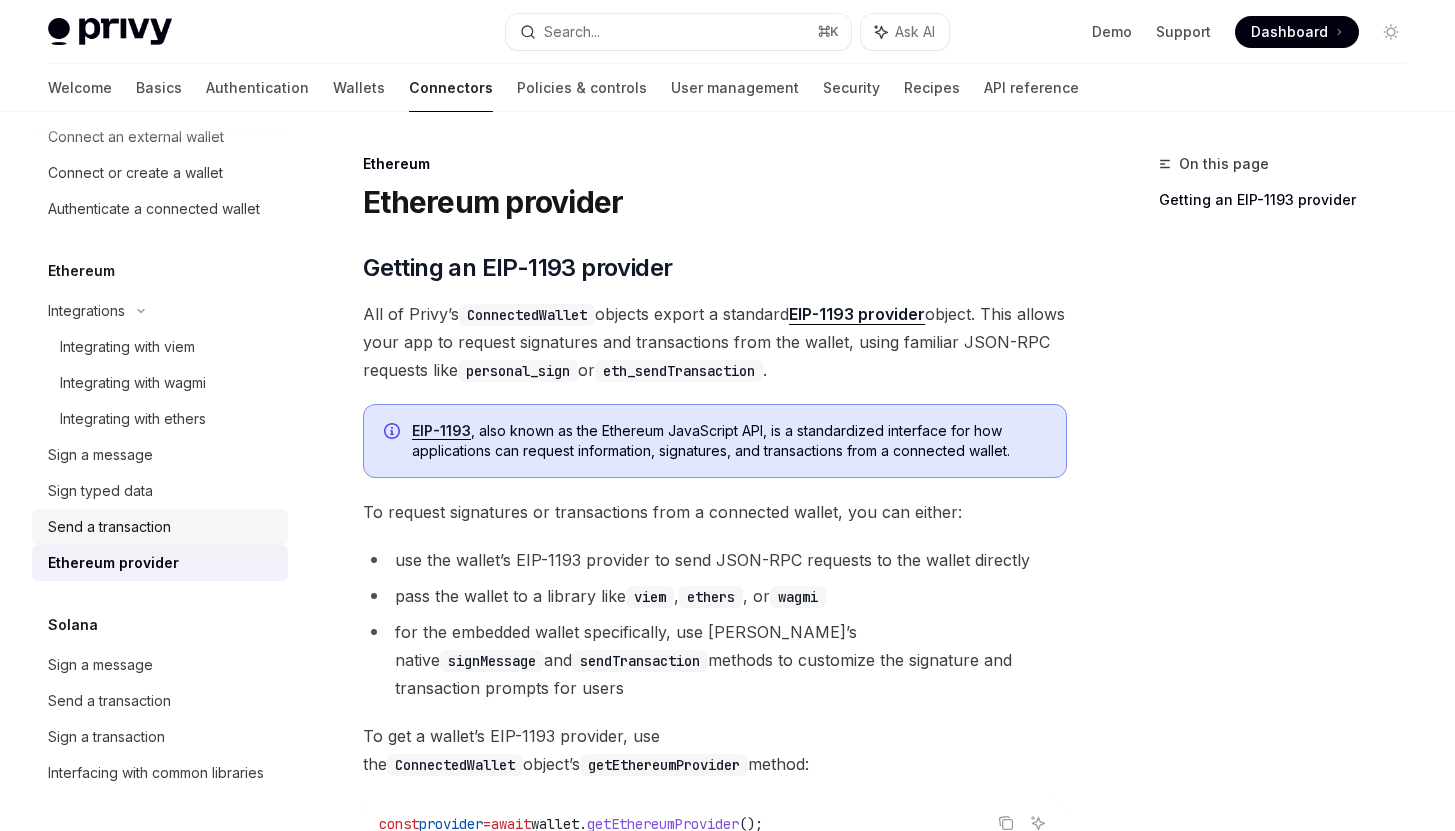 click on "Send a transaction" at bounding box center [162, 527] 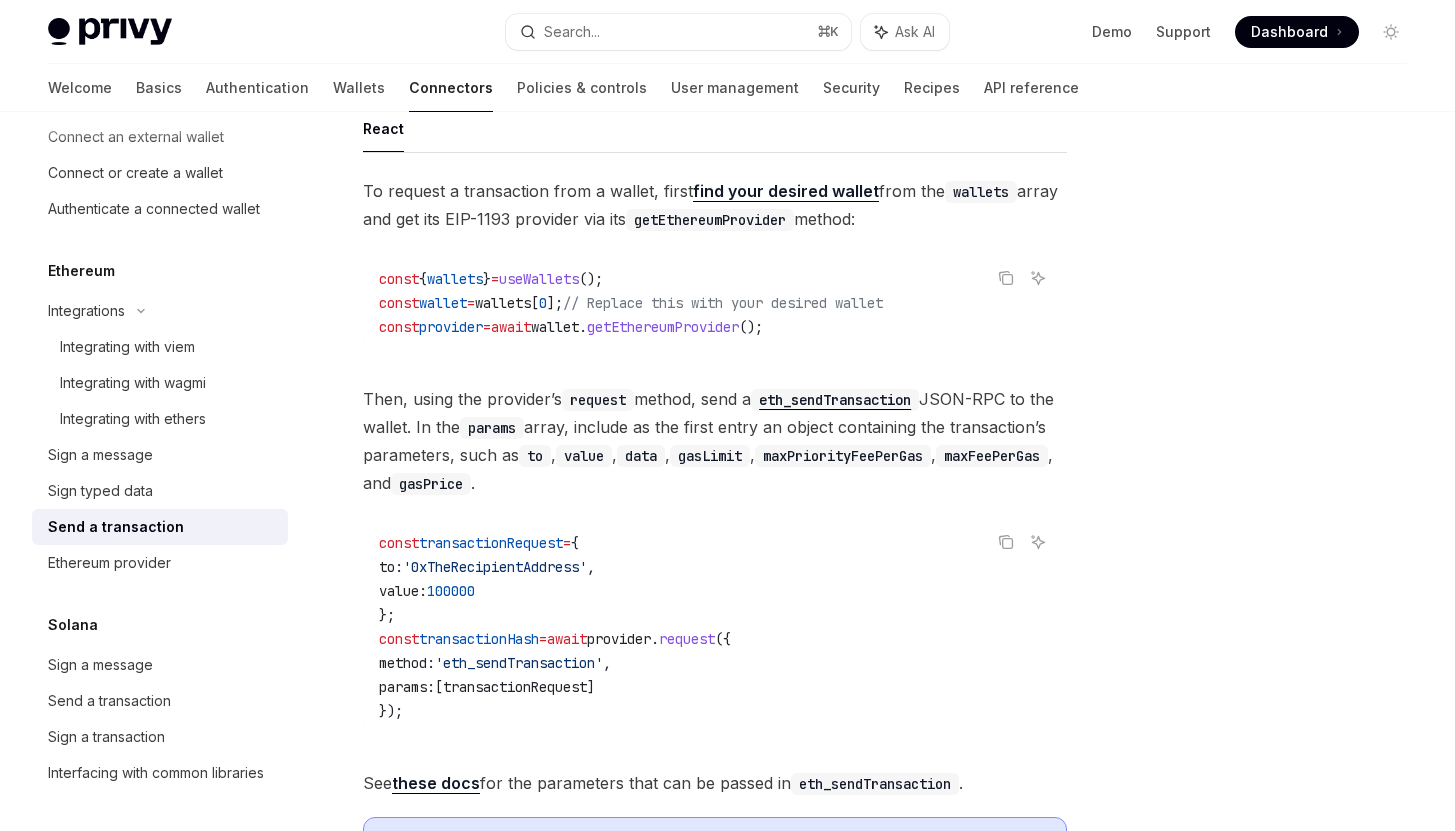 scroll, scrollTop: 148, scrollLeft: 0, axis: vertical 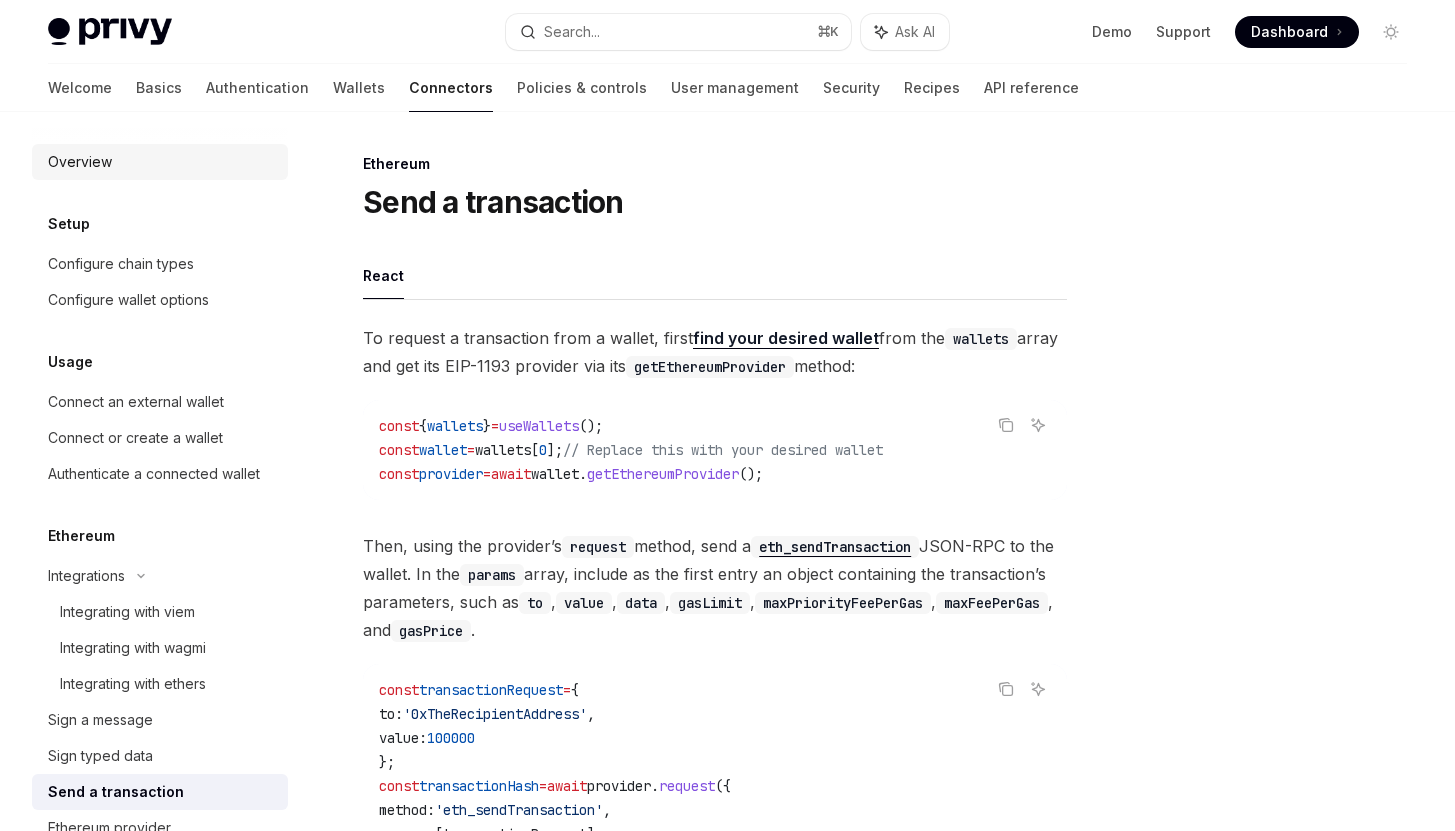 click on "Overview" at bounding box center [162, 162] 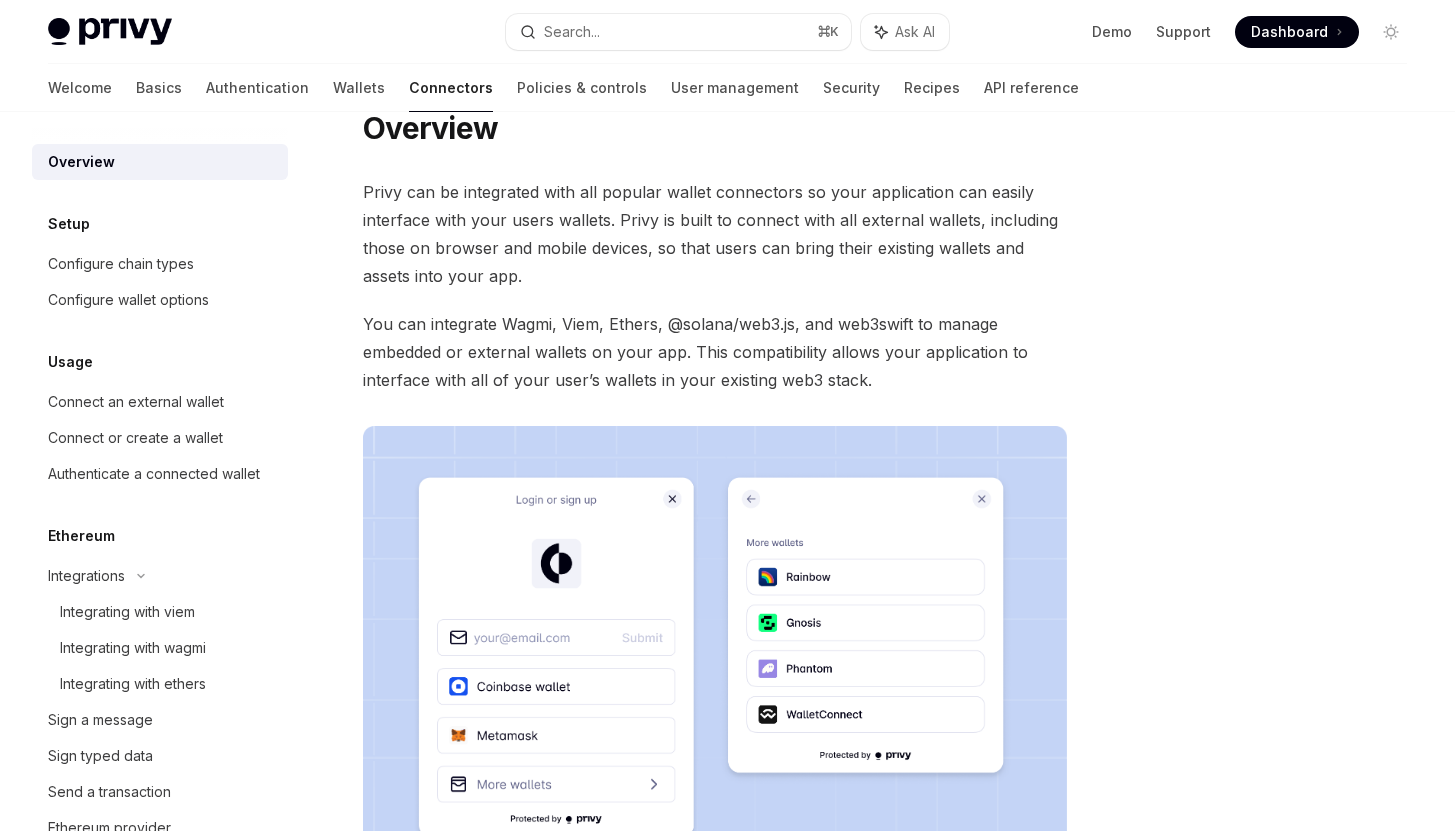 scroll, scrollTop: 12, scrollLeft: 0, axis: vertical 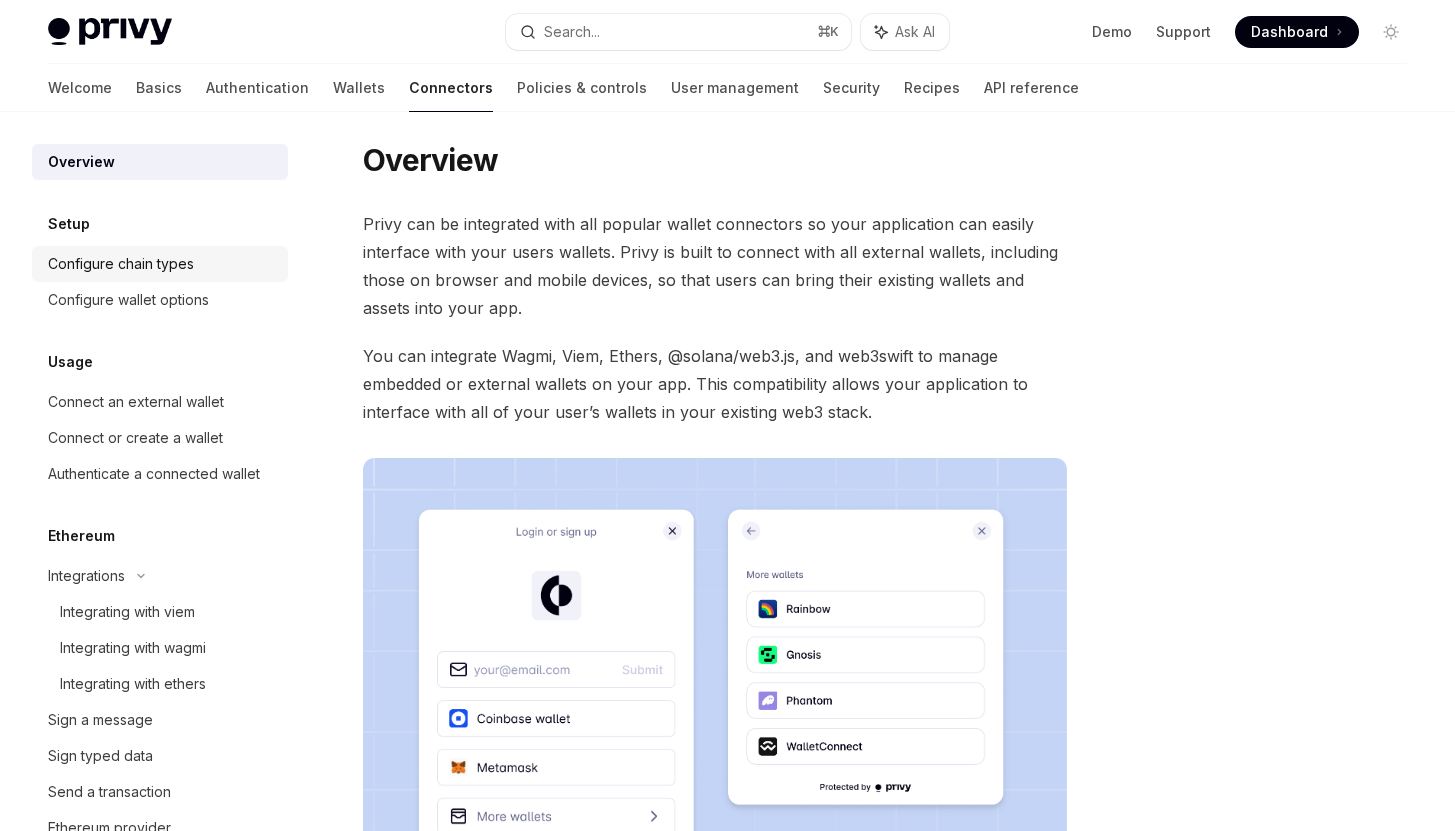 click on "Configure chain types" at bounding box center [160, 264] 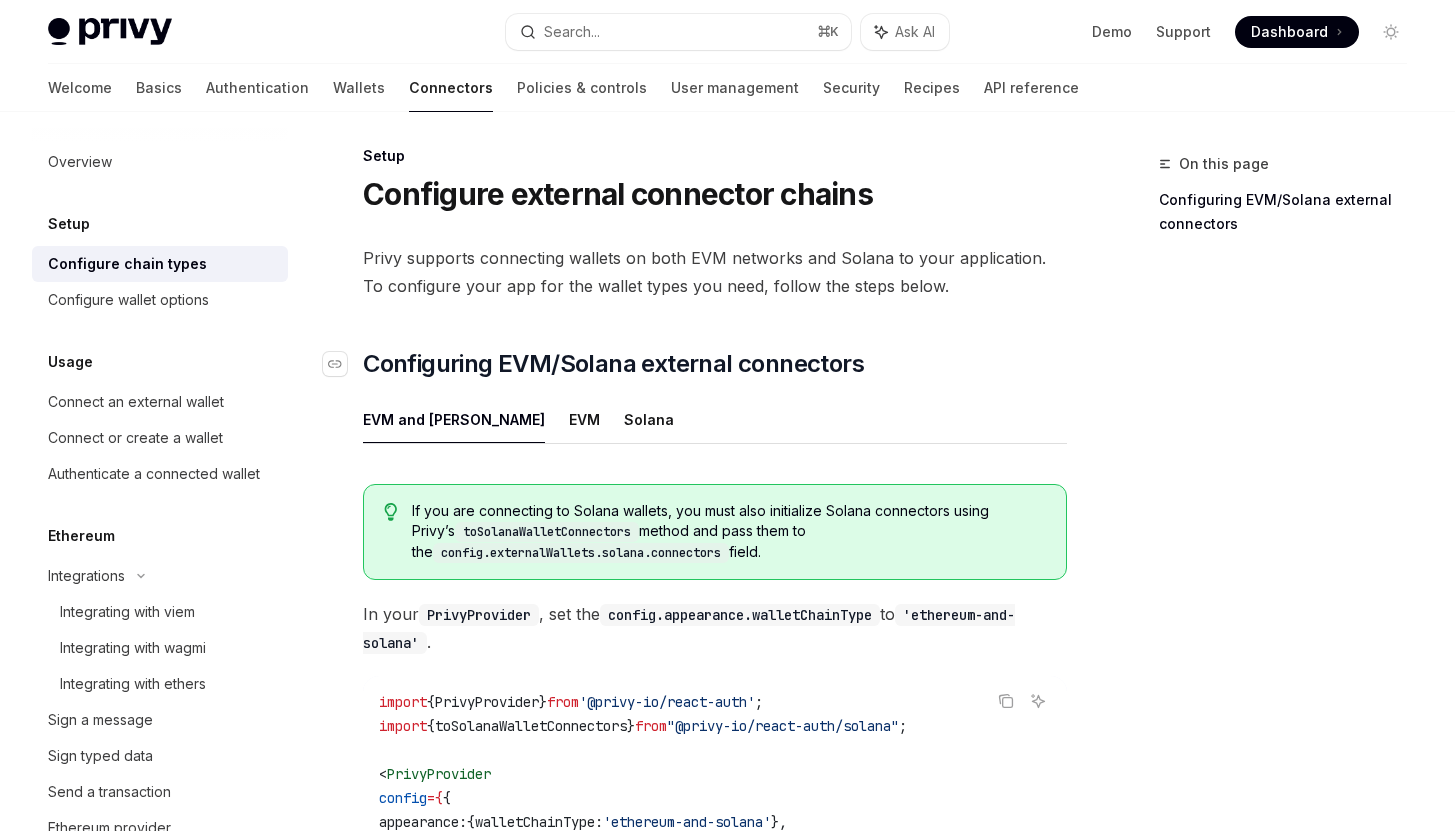 scroll, scrollTop: 0, scrollLeft: 0, axis: both 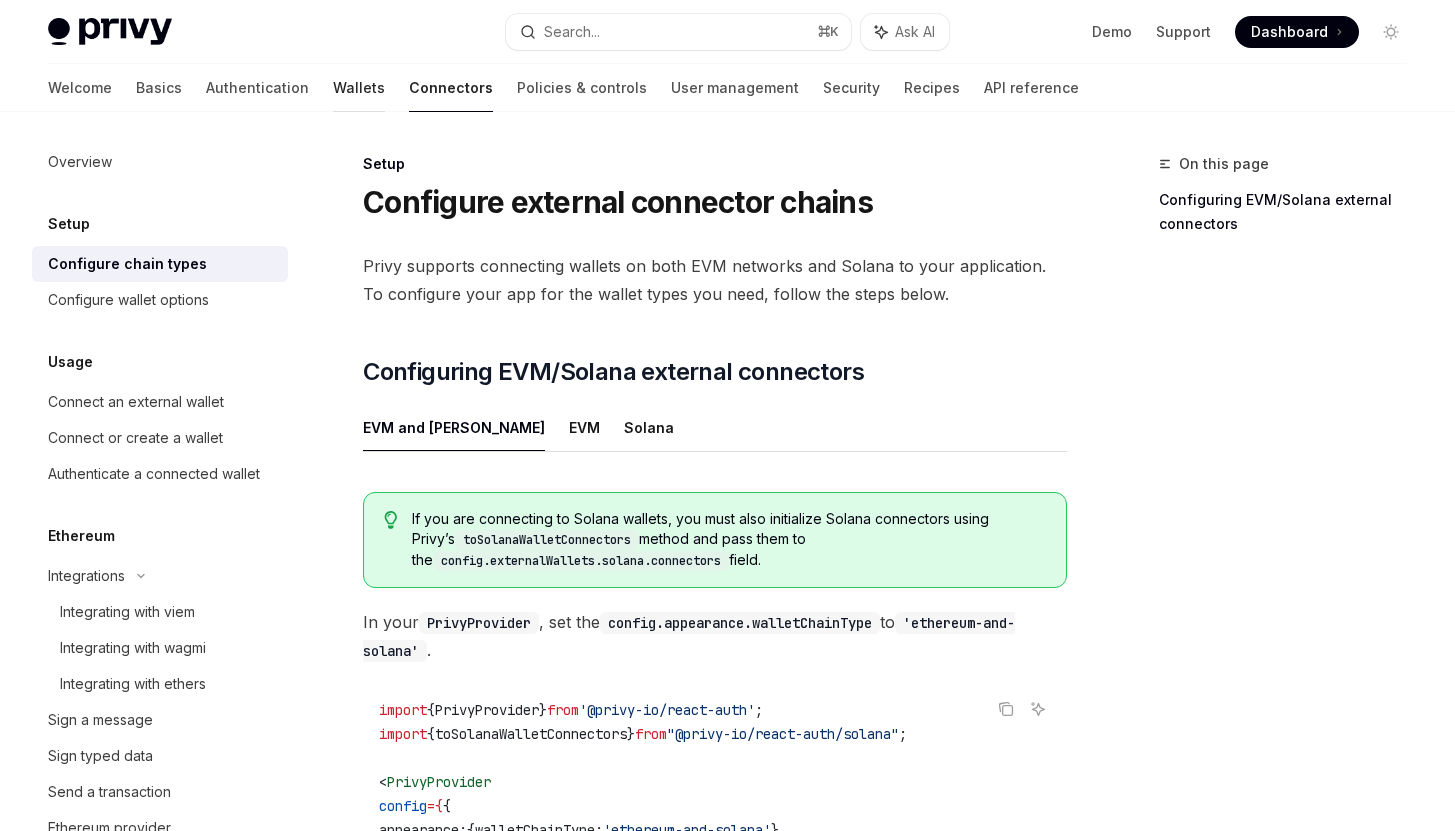 click on "Wallets" at bounding box center (359, 88) 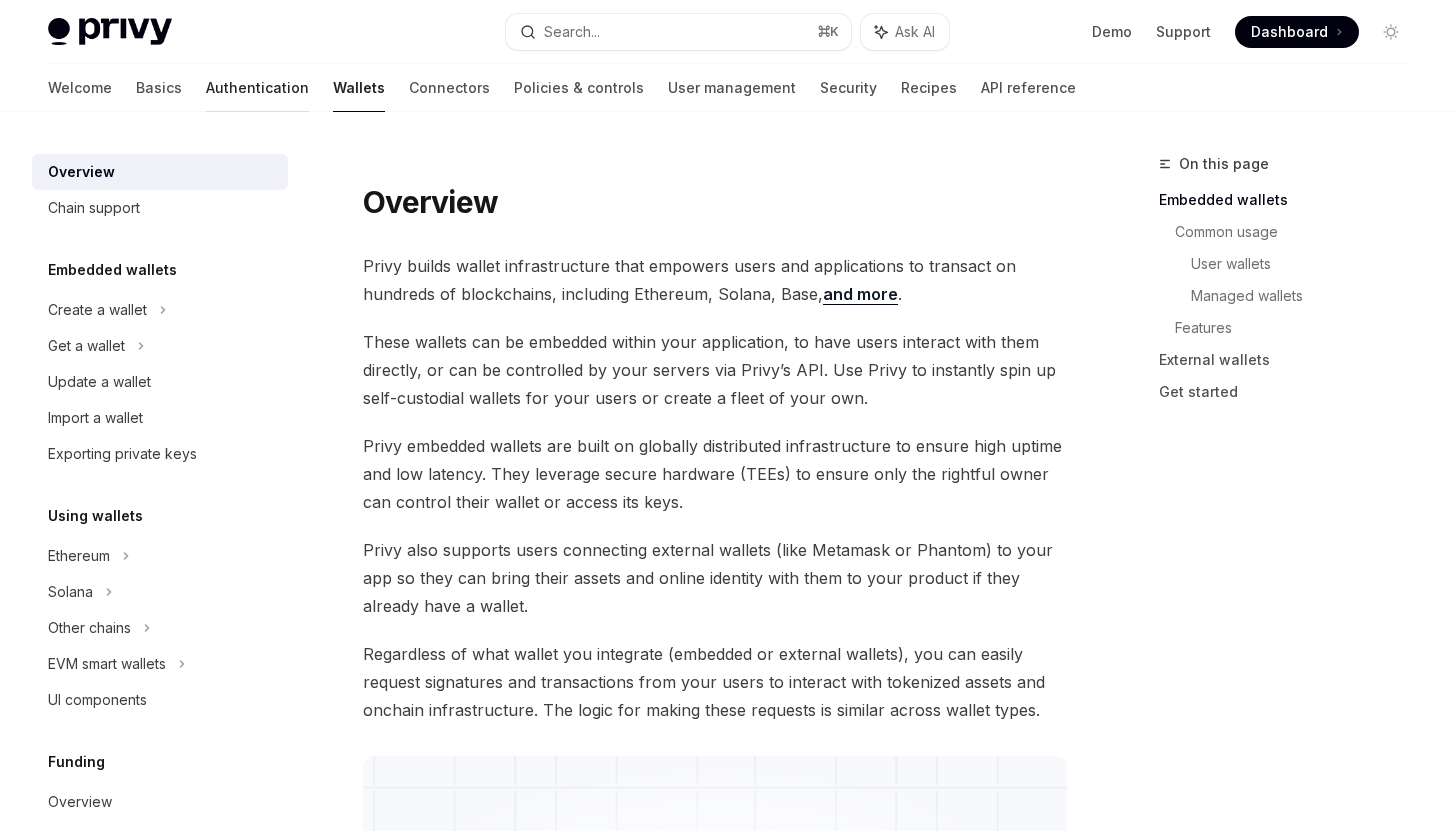 click on "Authentication" at bounding box center [257, 88] 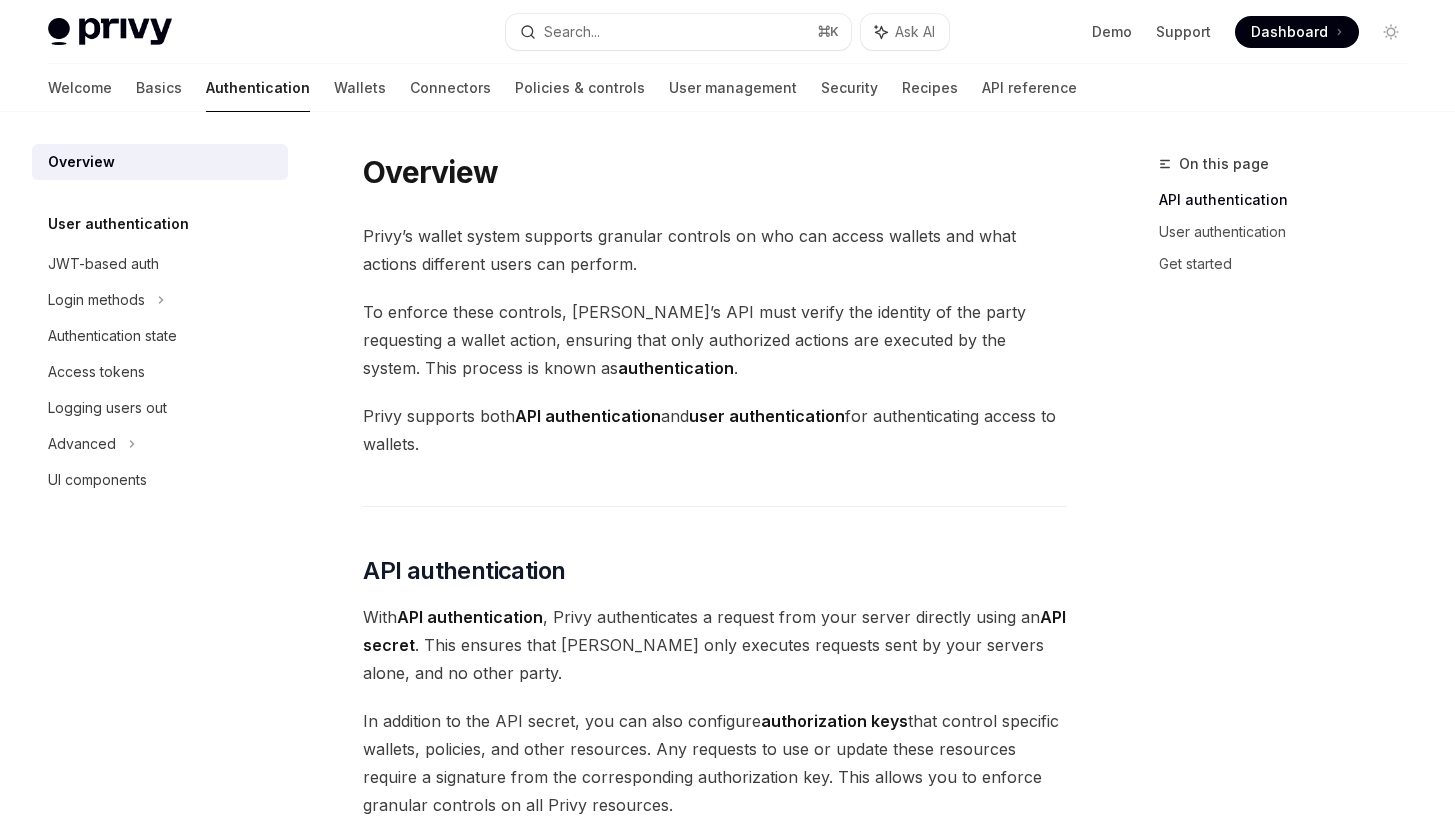 click at bounding box center (110, 32) 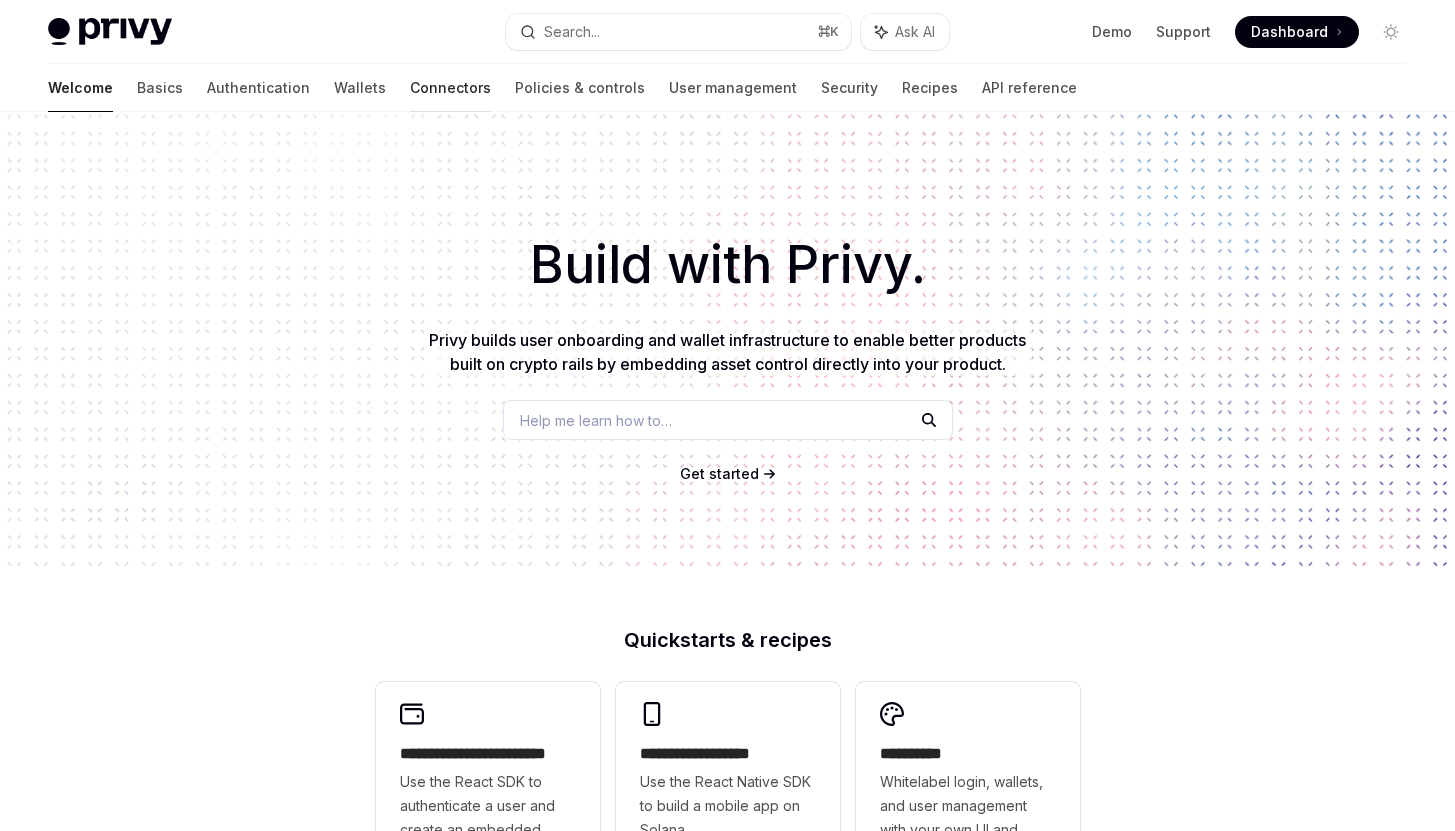 click on "Connectors" at bounding box center [450, 88] 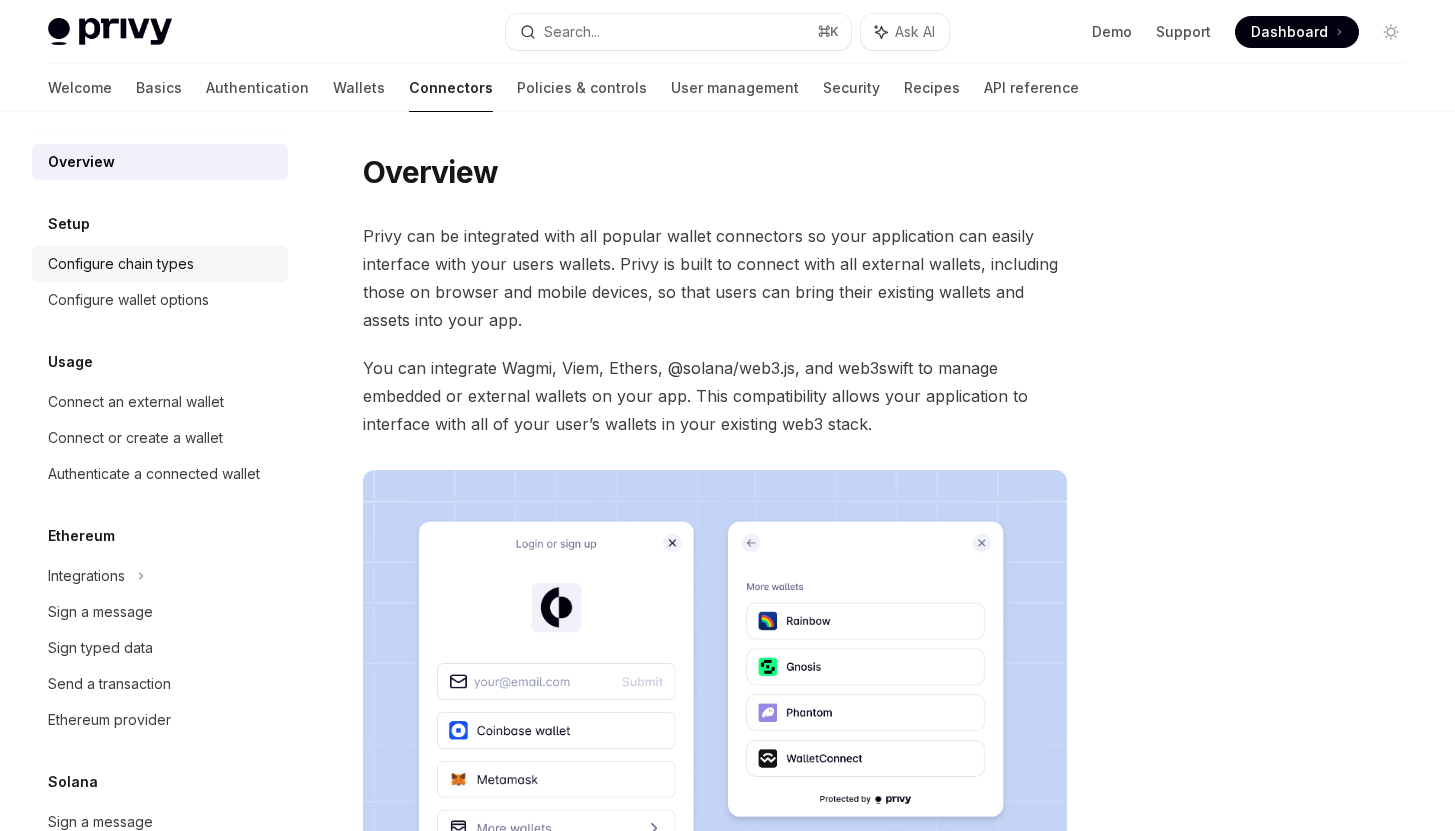 click on "Configure chain types" at bounding box center [162, 264] 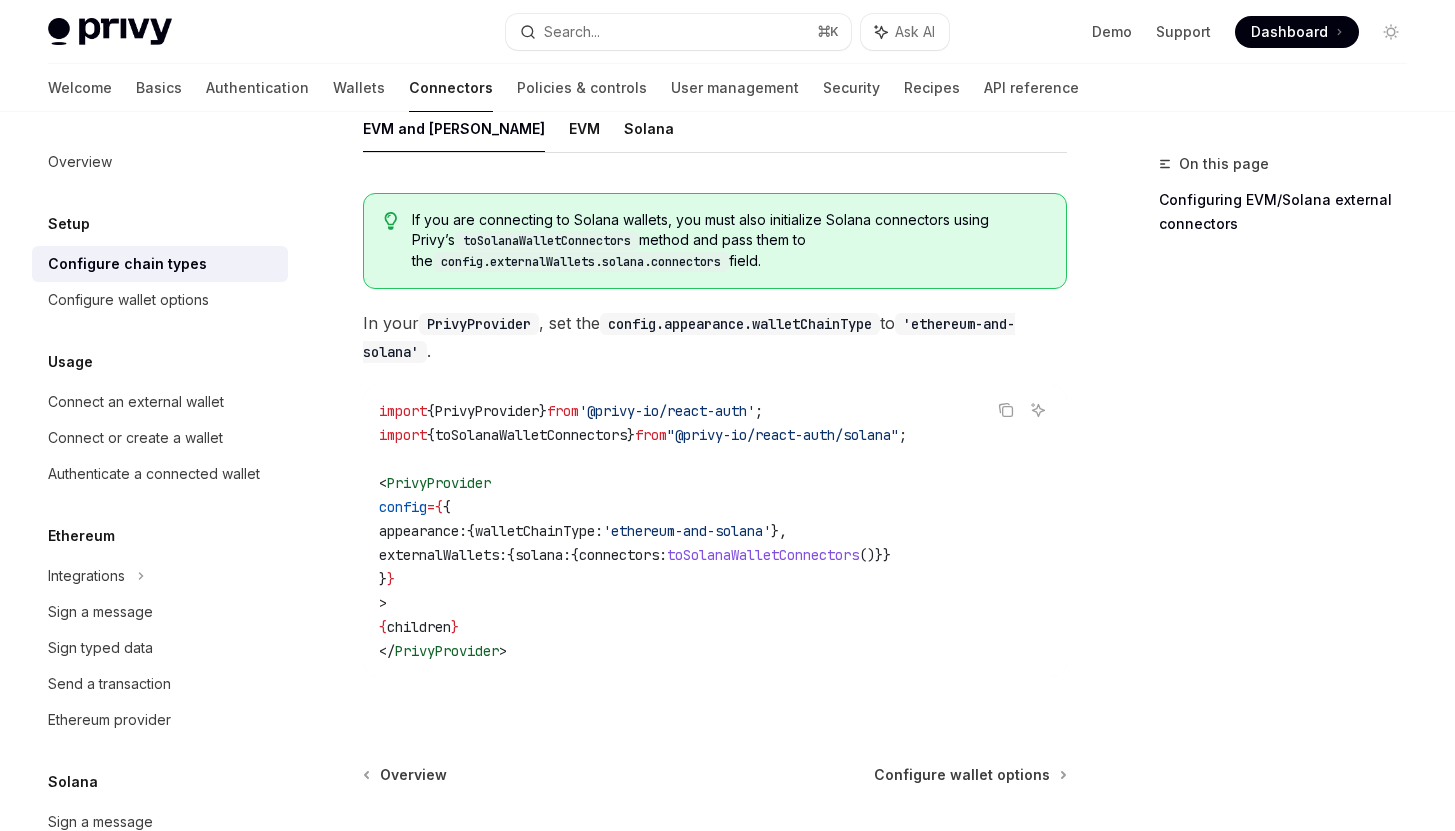scroll, scrollTop: 162, scrollLeft: 0, axis: vertical 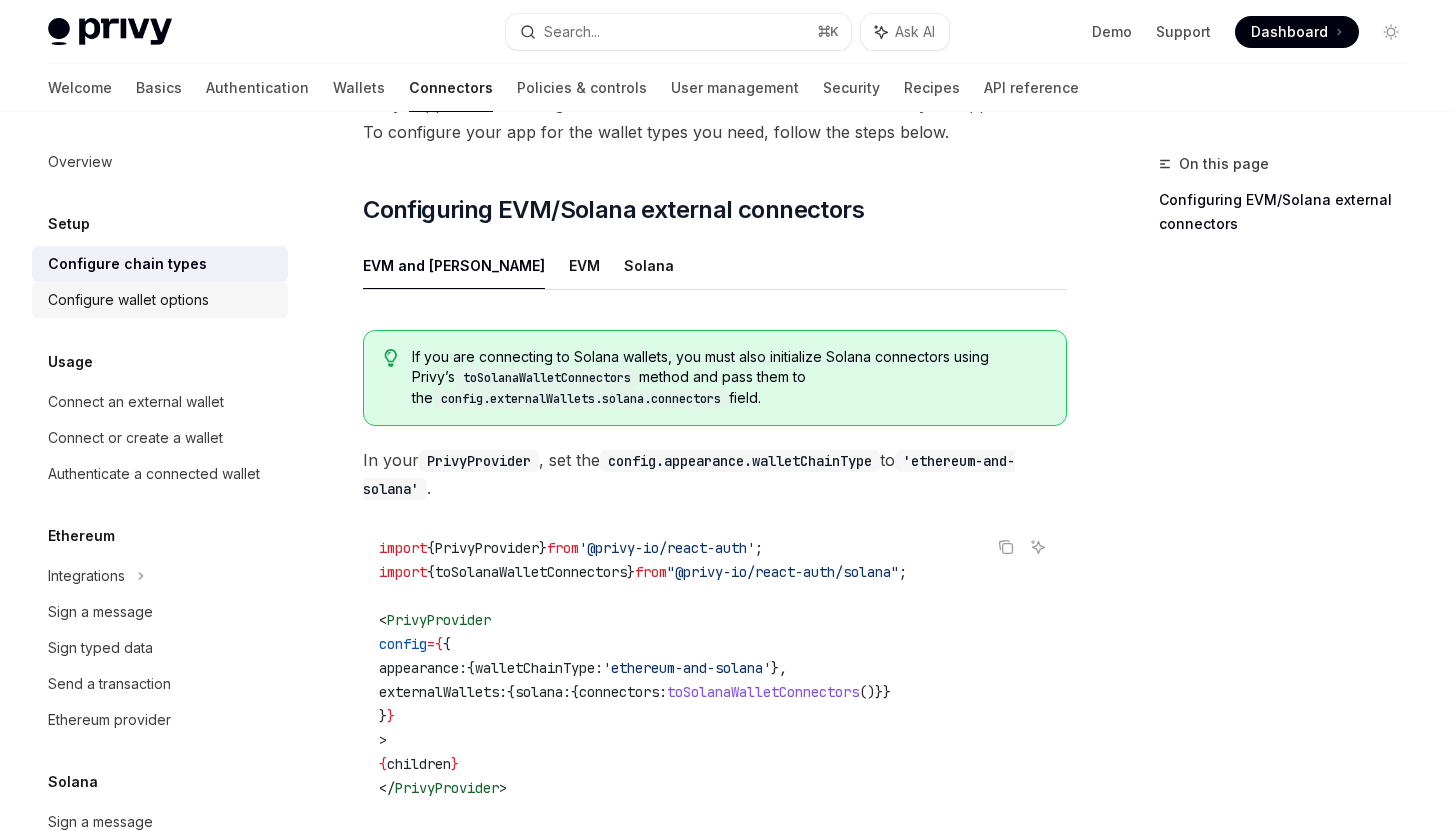 click on "Configure wallet options" at bounding box center [128, 300] 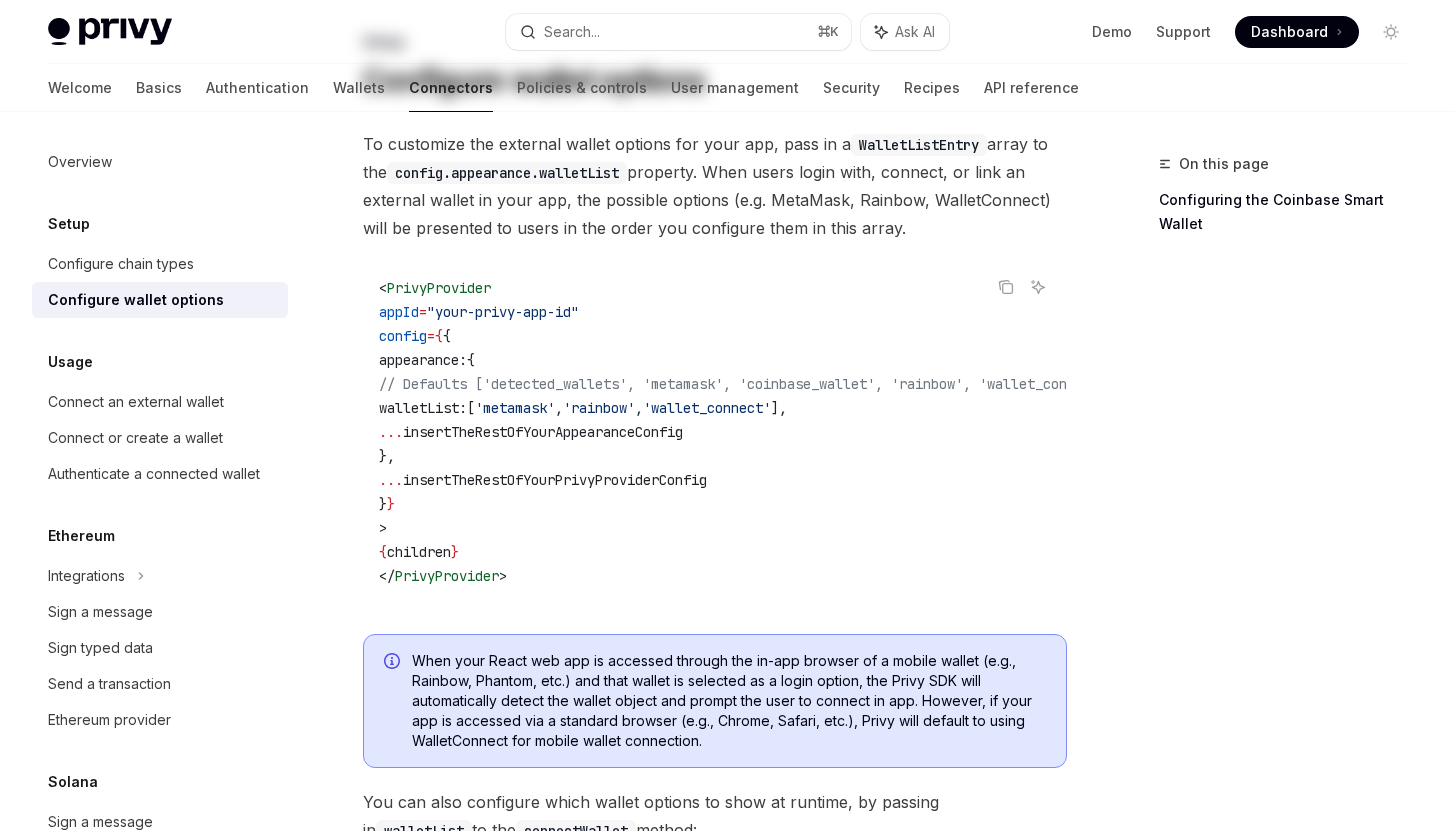 scroll, scrollTop: 0, scrollLeft: 0, axis: both 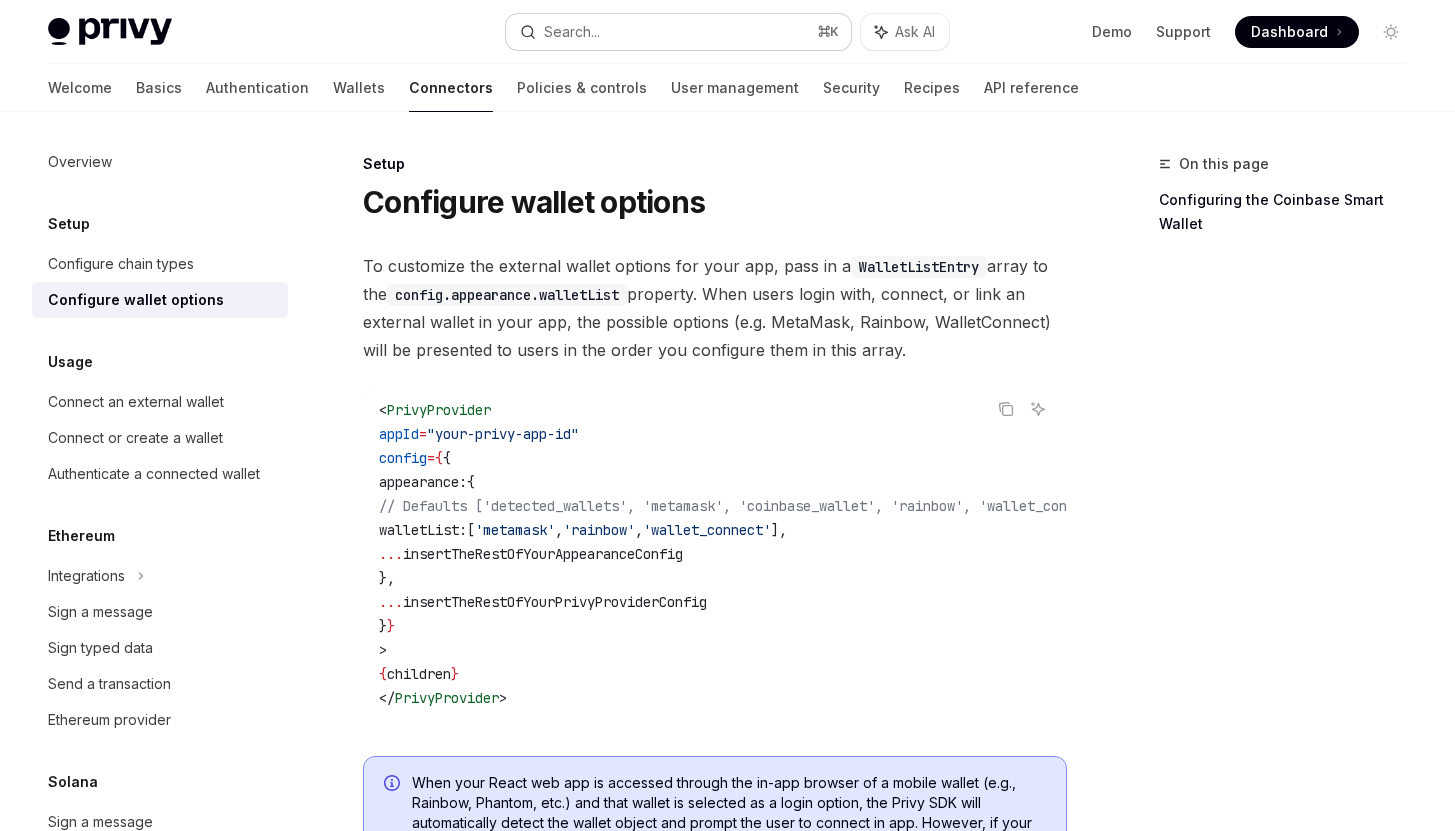 click on "Search... ⌘ K" at bounding box center [678, 32] 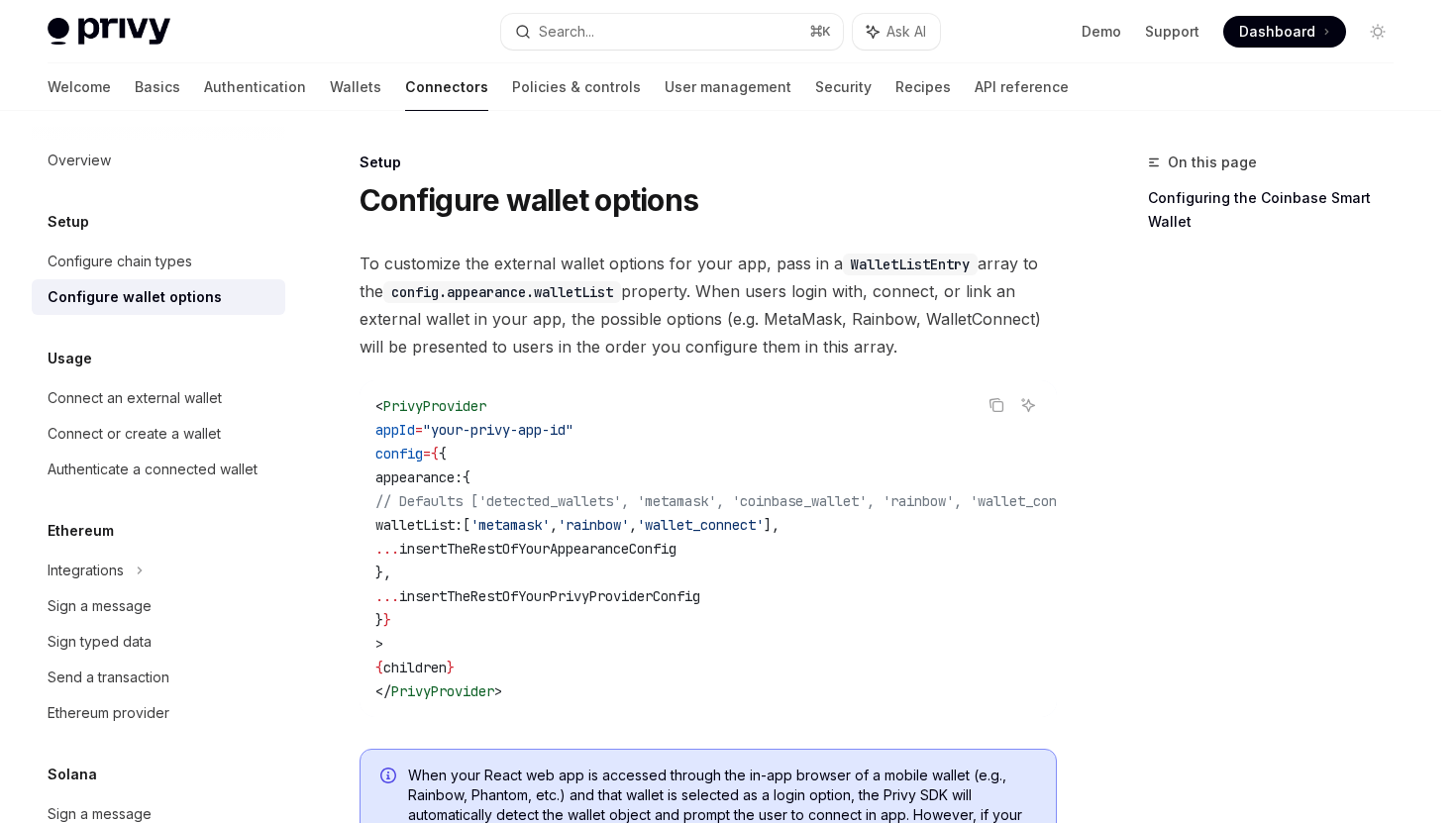 type on "**********" 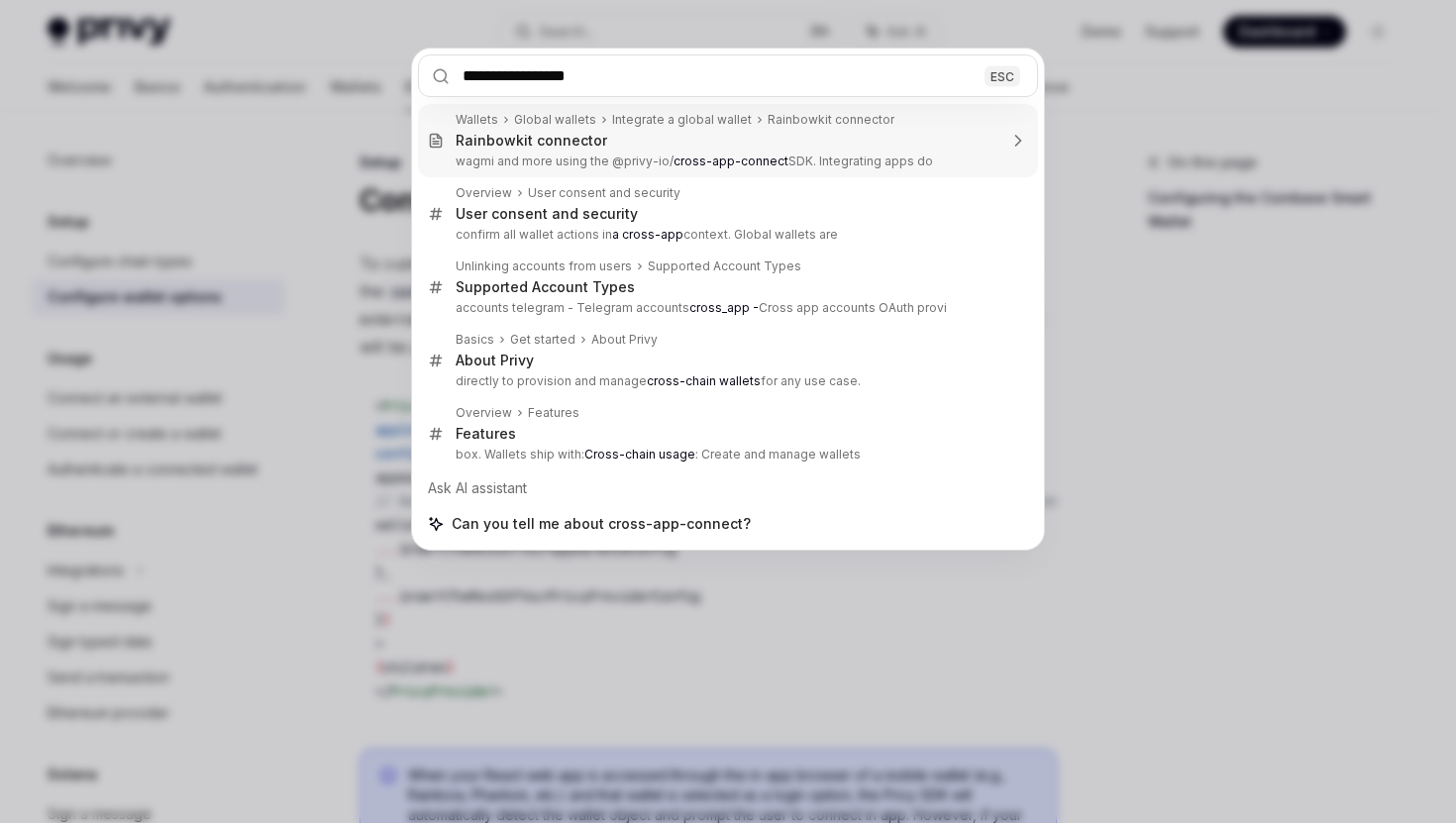 click on "wagmi and more using the @privy-io/ cross-app-connect  SDK. Integrating apps do" at bounding box center [726, 161] 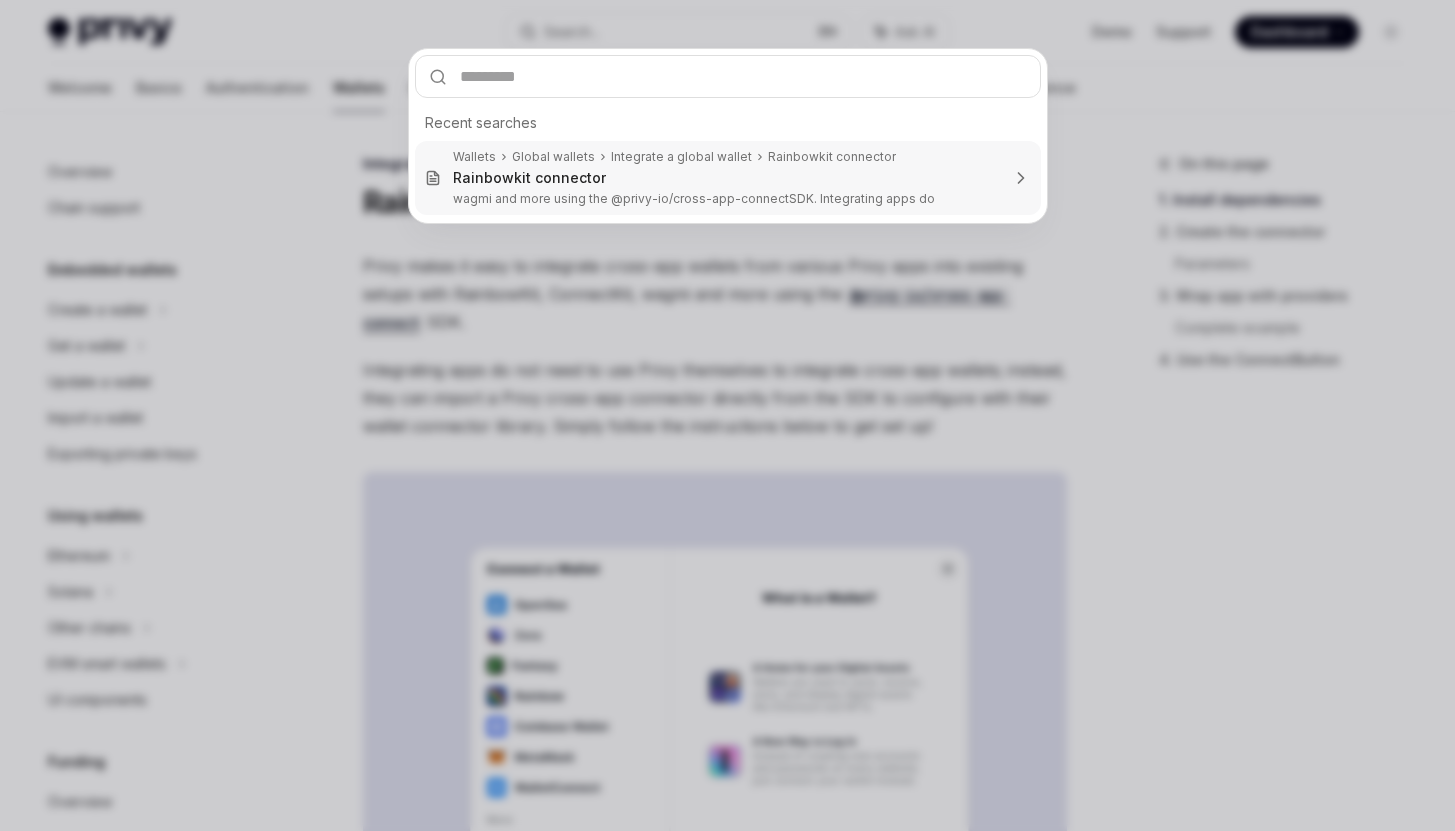 scroll, scrollTop: 947, scrollLeft: 0, axis: vertical 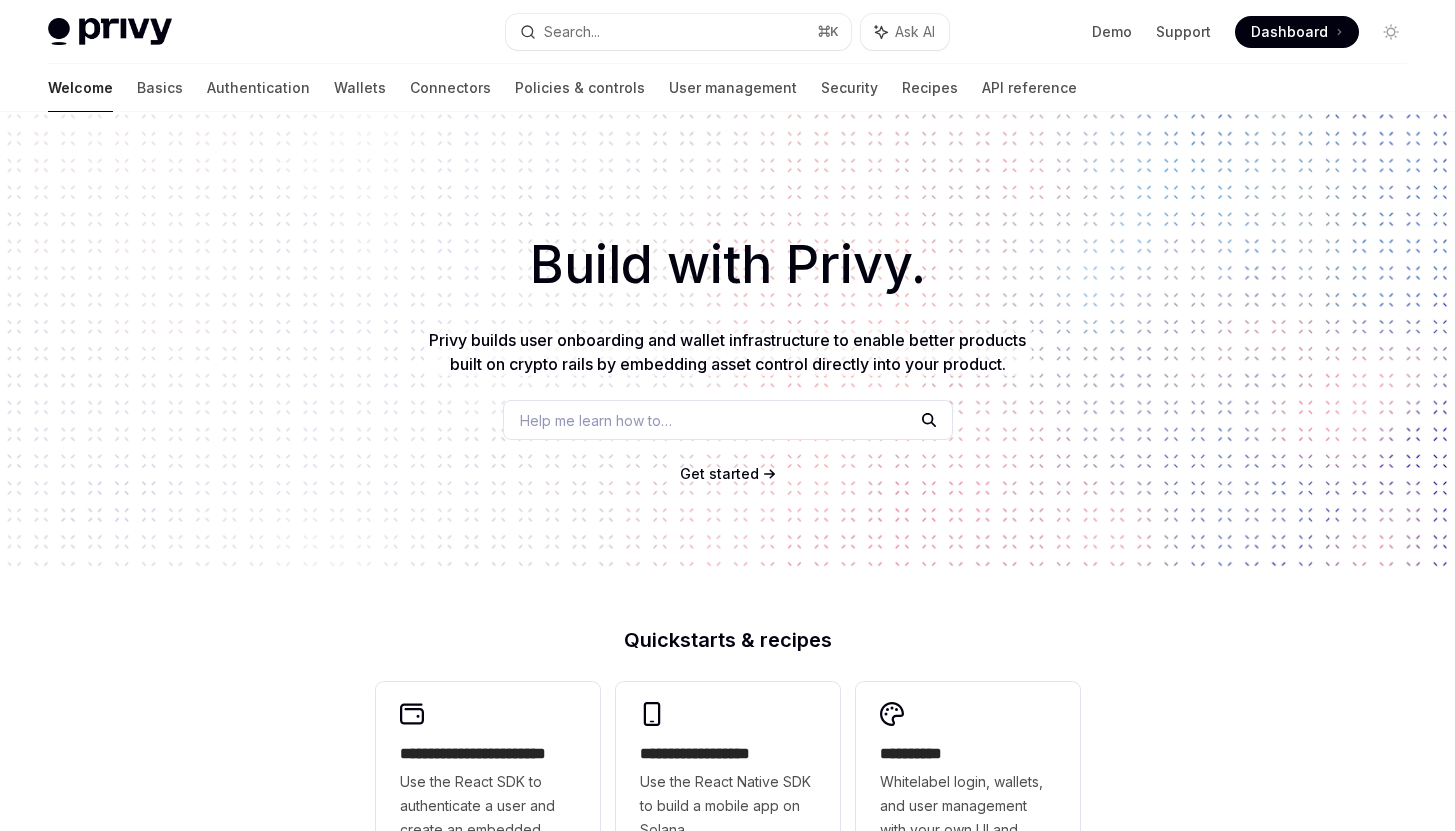 type on "*" 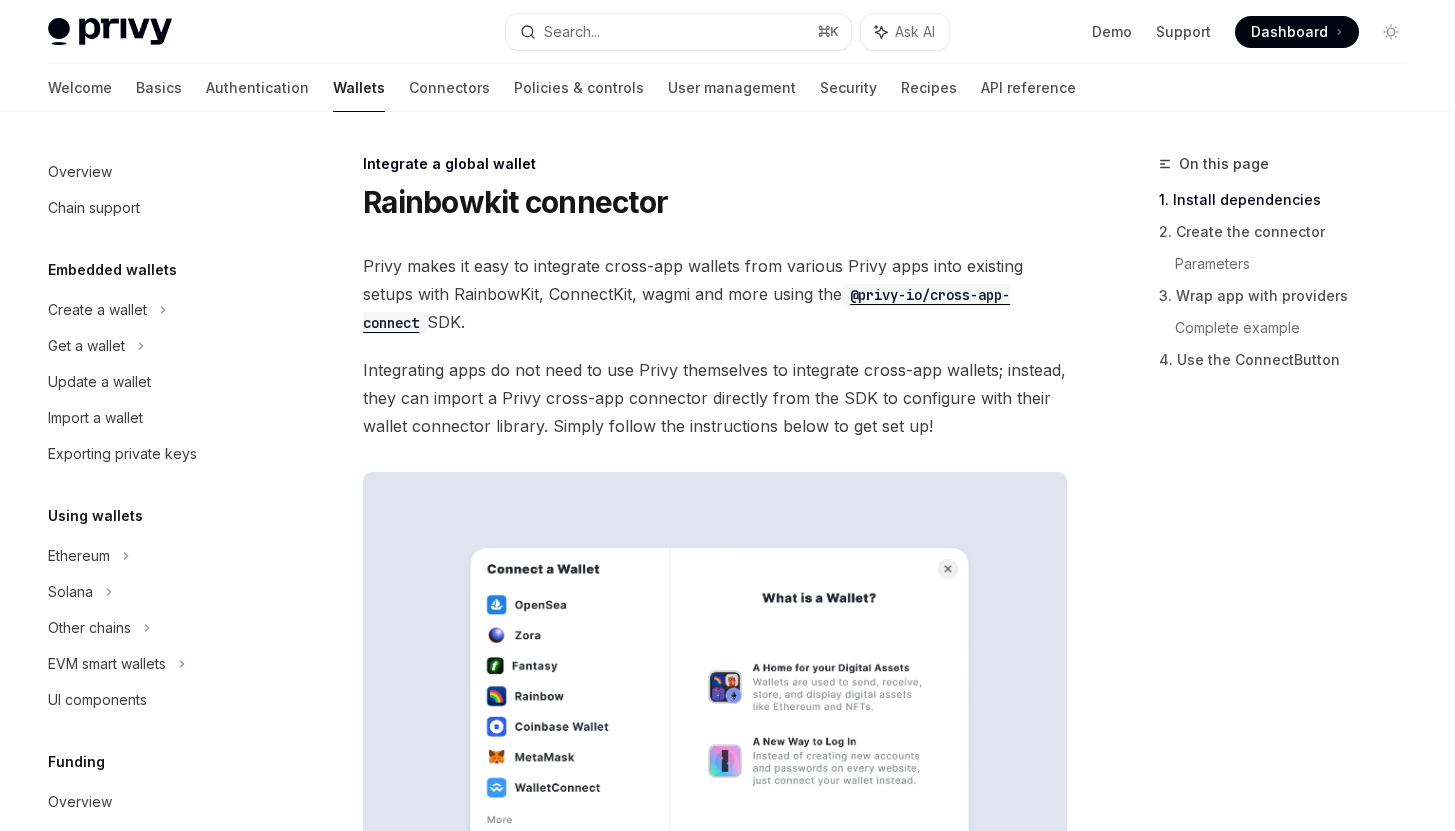 scroll, scrollTop: 947, scrollLeft: 0, axis: vertical 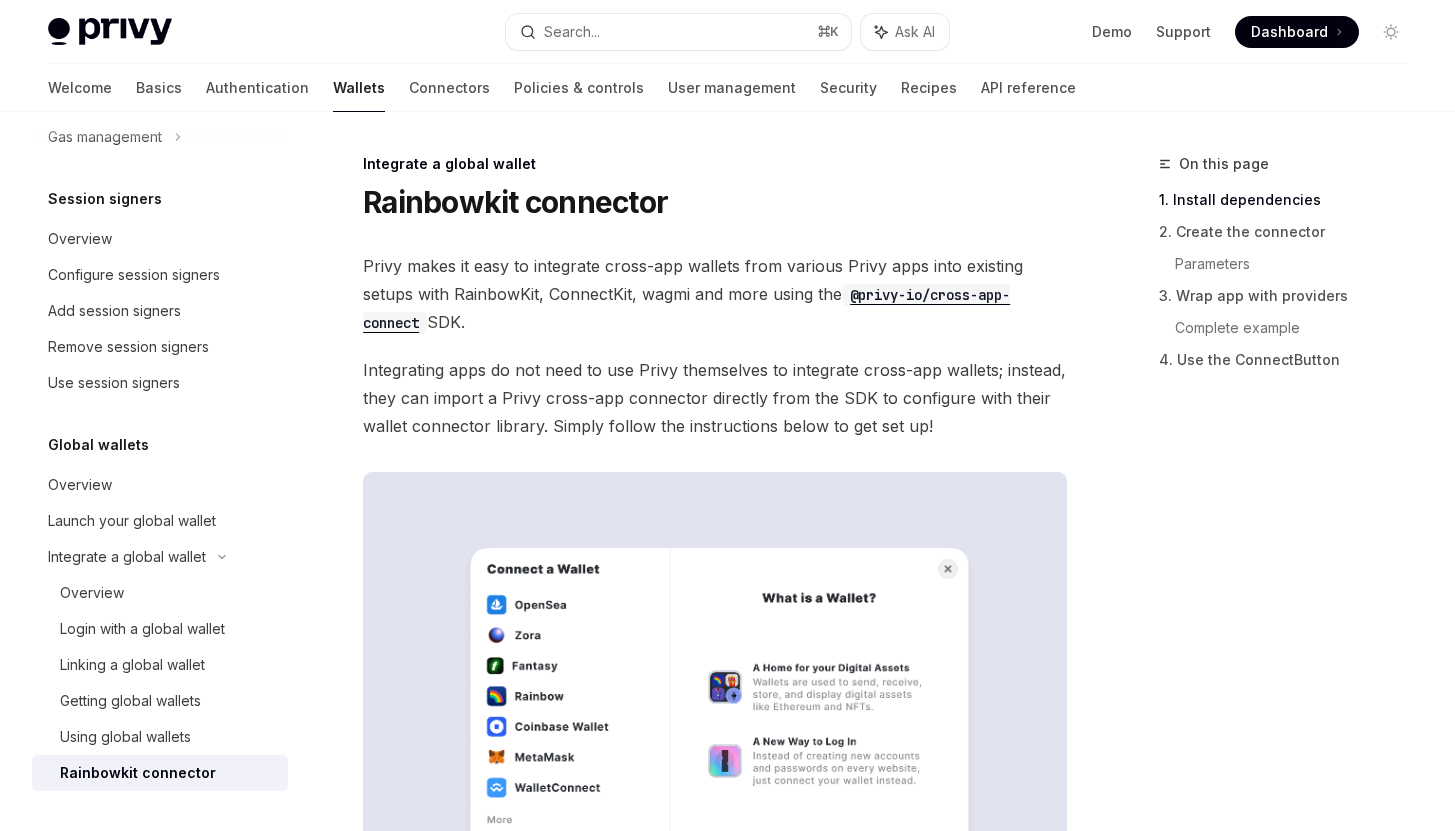 click on "Integrating apps do not need to use Privy themselves to integrate cross-app wallets; instead, they can import a Privy cross-app connector directly from the SDK to configure with their wallet connector library. Simply follow the instructions below to get set up!" at bounding box center [715, 398] 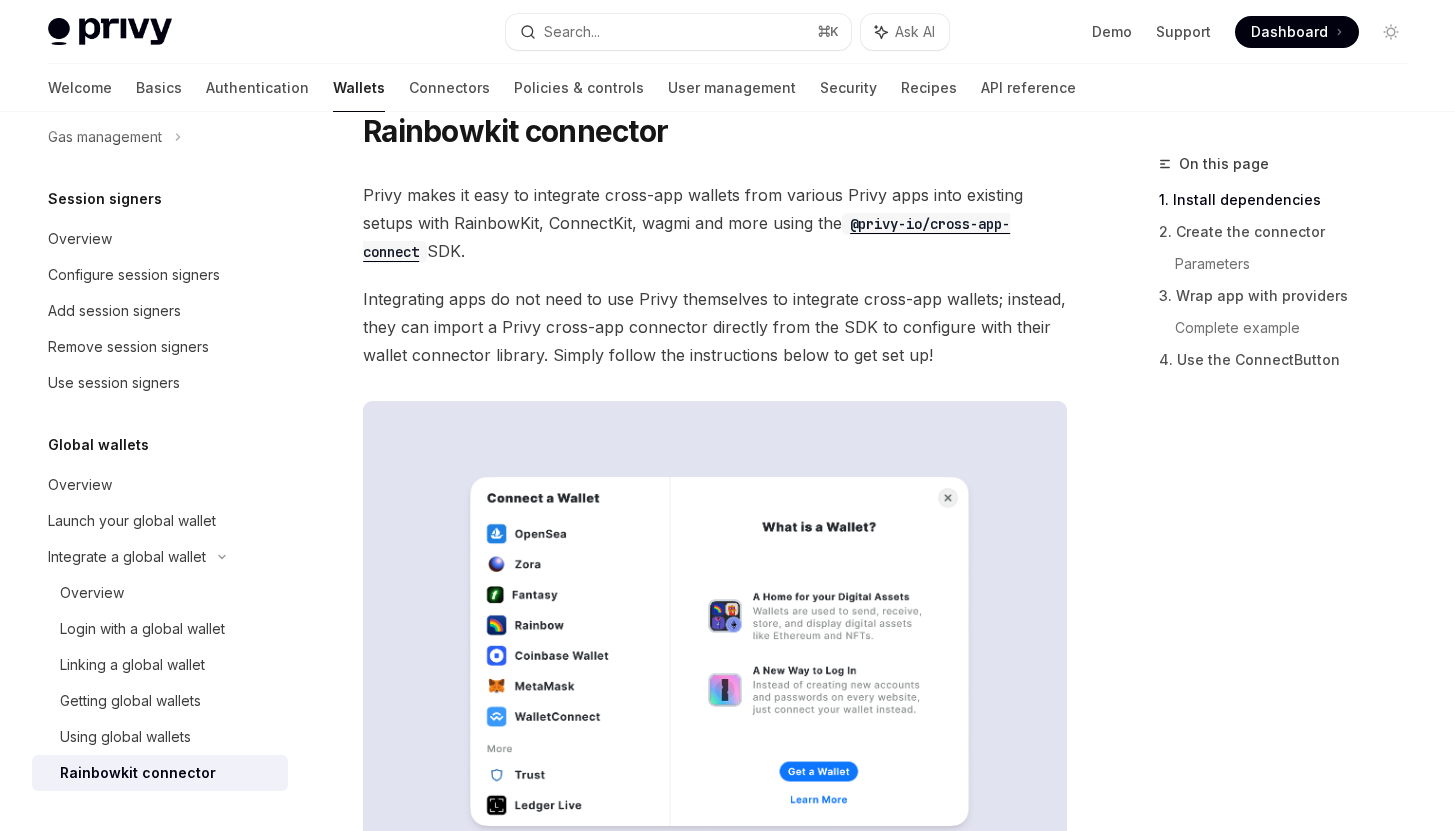 scroll, scrollTop: 91, scrollLeft: 0, axis: vertical 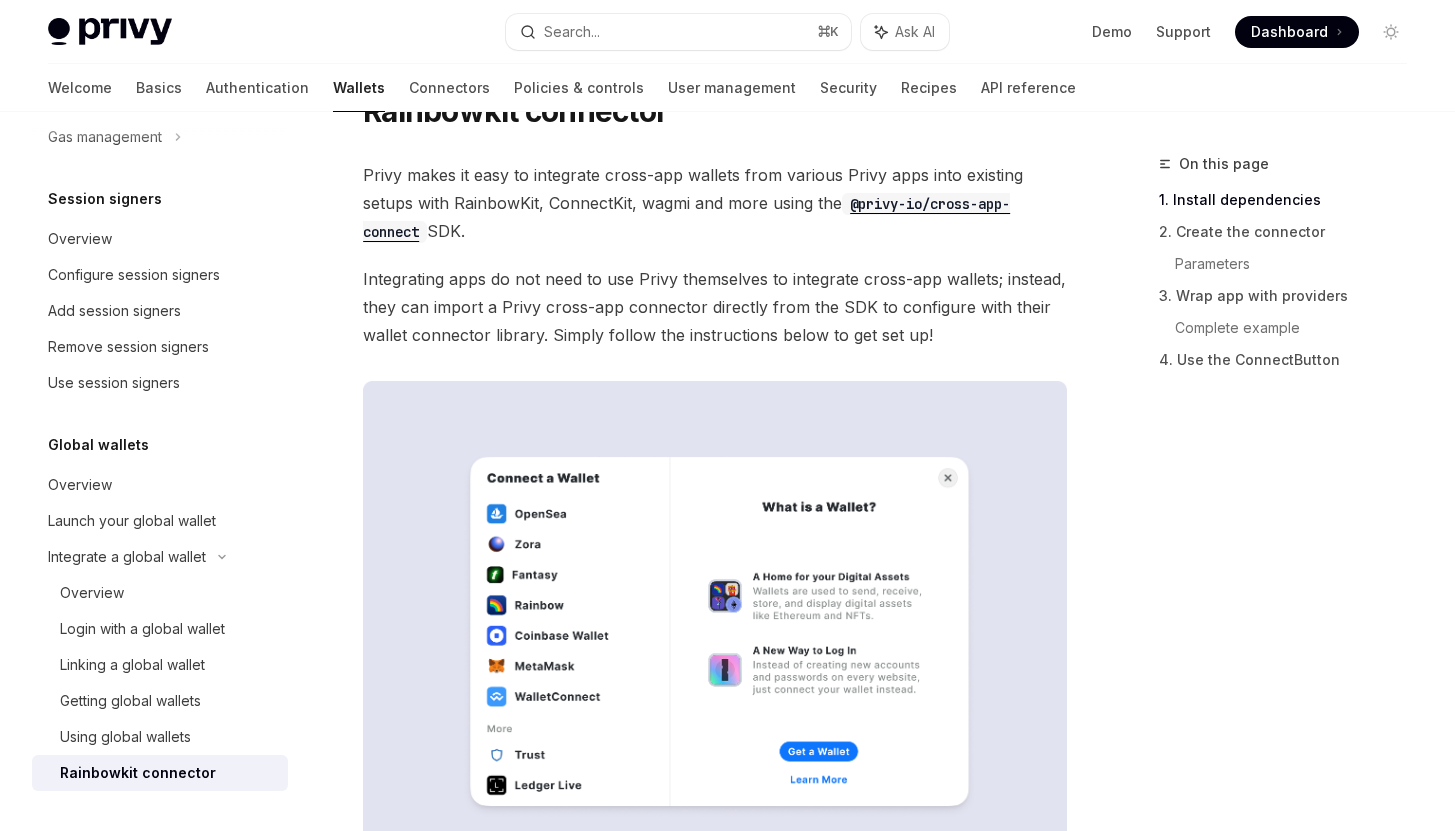 click on "Integrating apps do not need to use Privy themselves to integrate cross-app wallets; instead, they can import a Privy cross-app connector directly from the SDK to configure with their wallet connector library. Simply follow the instructions below to get set up!" at bounding box center (715, 307) 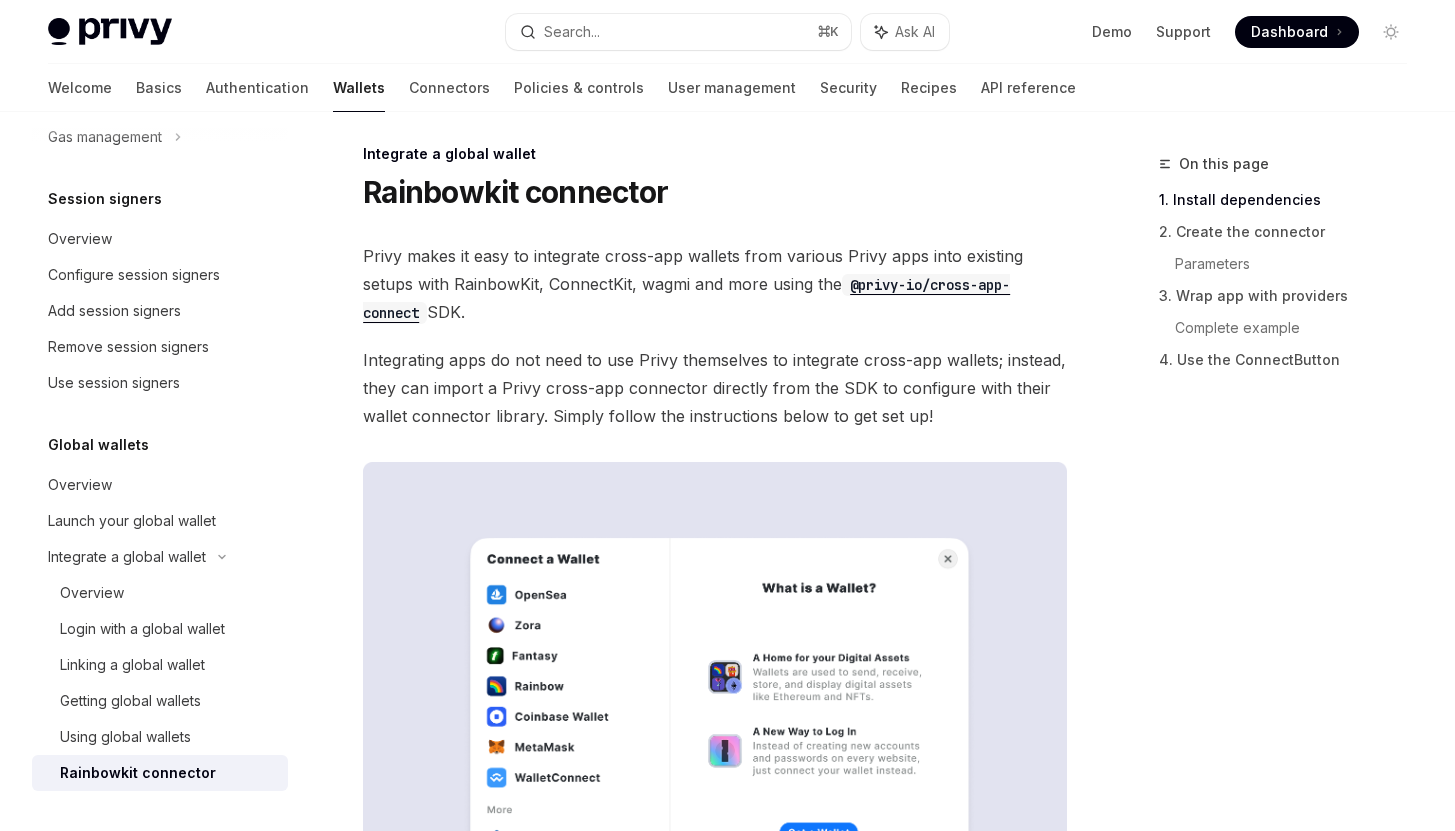 scroll, scrollTop: 0, scrollLeft: 0, axis: both 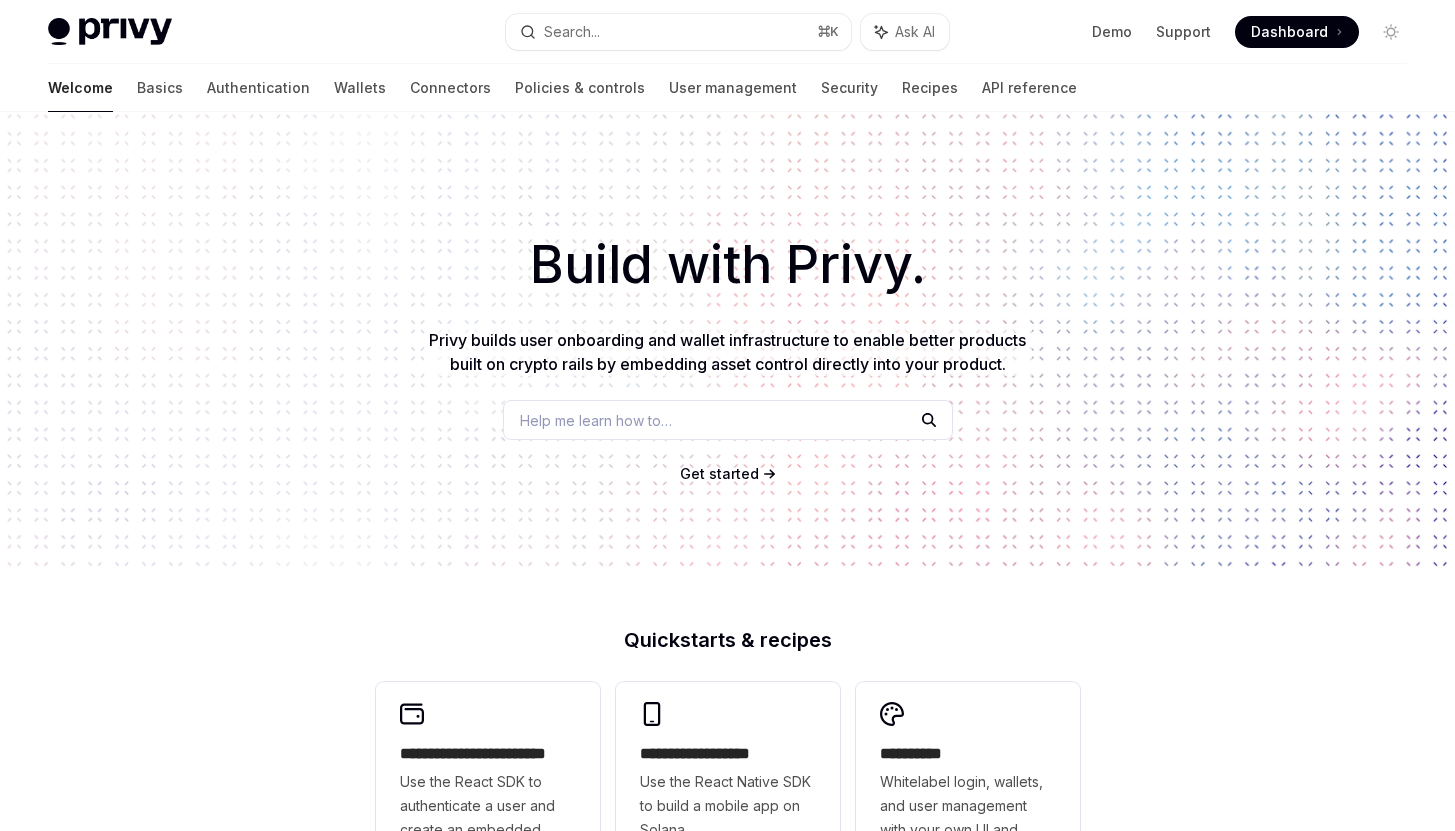 click at bounding box center (110, 32) 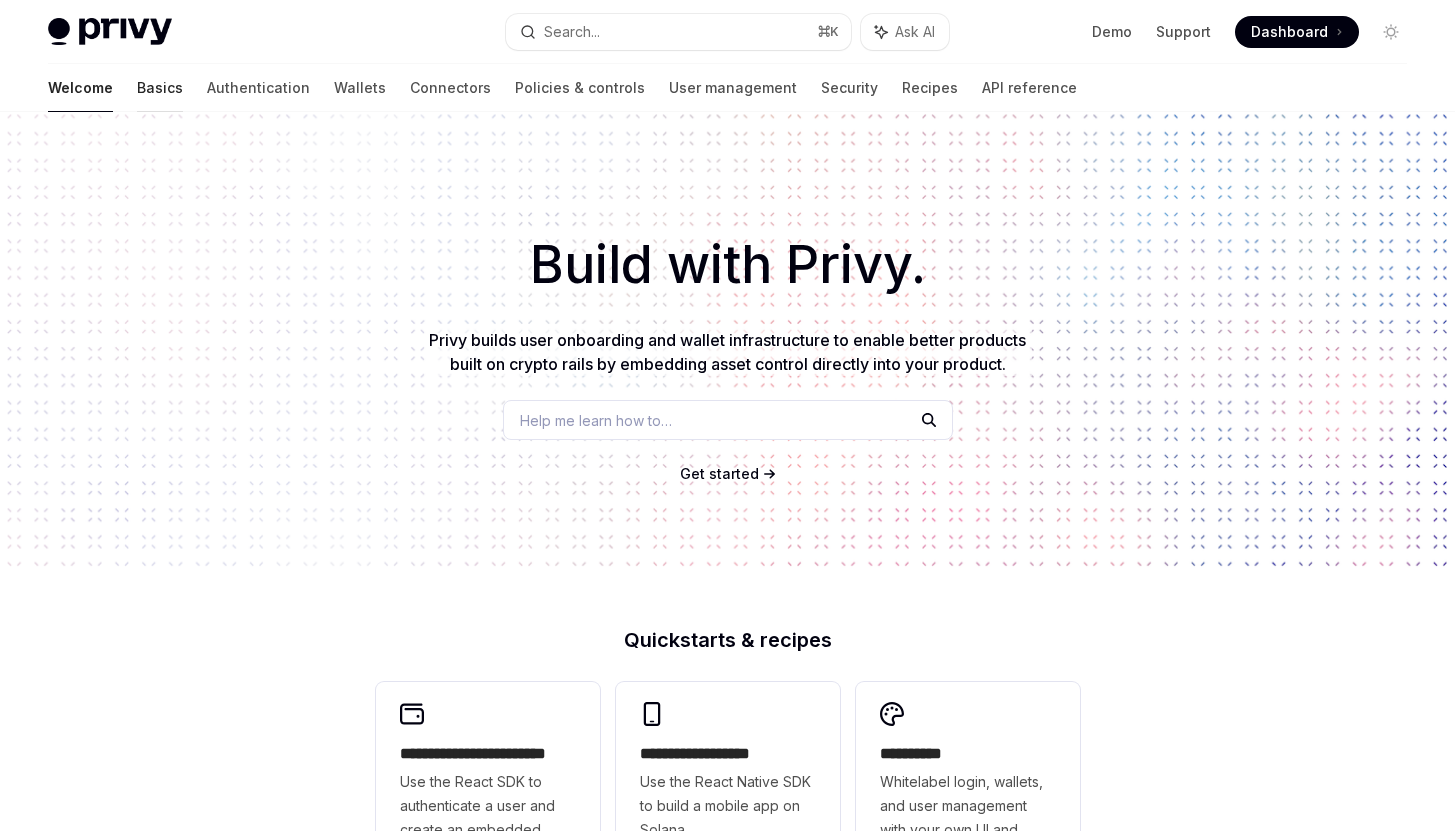 click on "Basics" at bounding box center (160, 88) 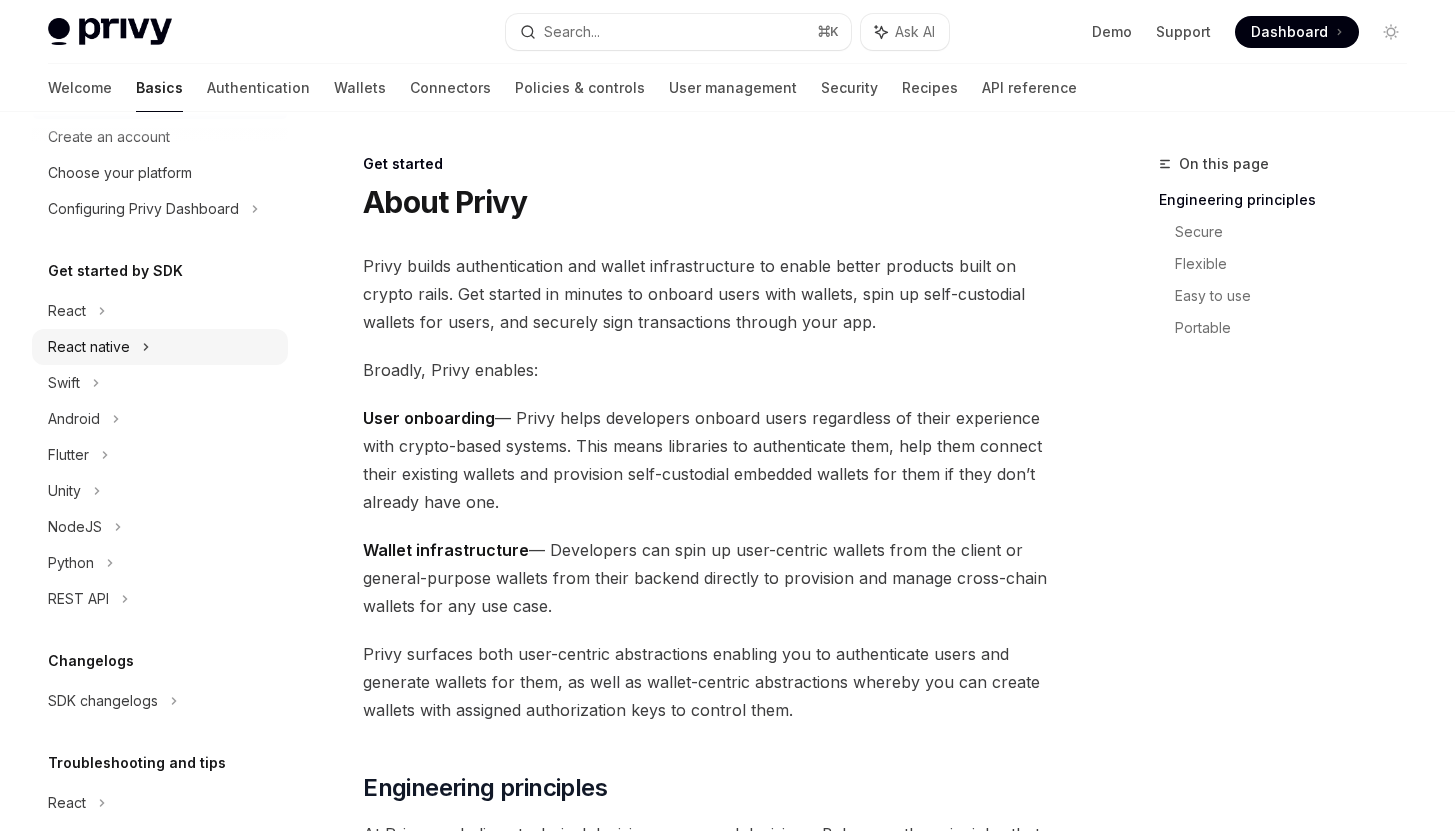 scroll, scrollTop: 96, scrollLeft: 0, axis: vertical 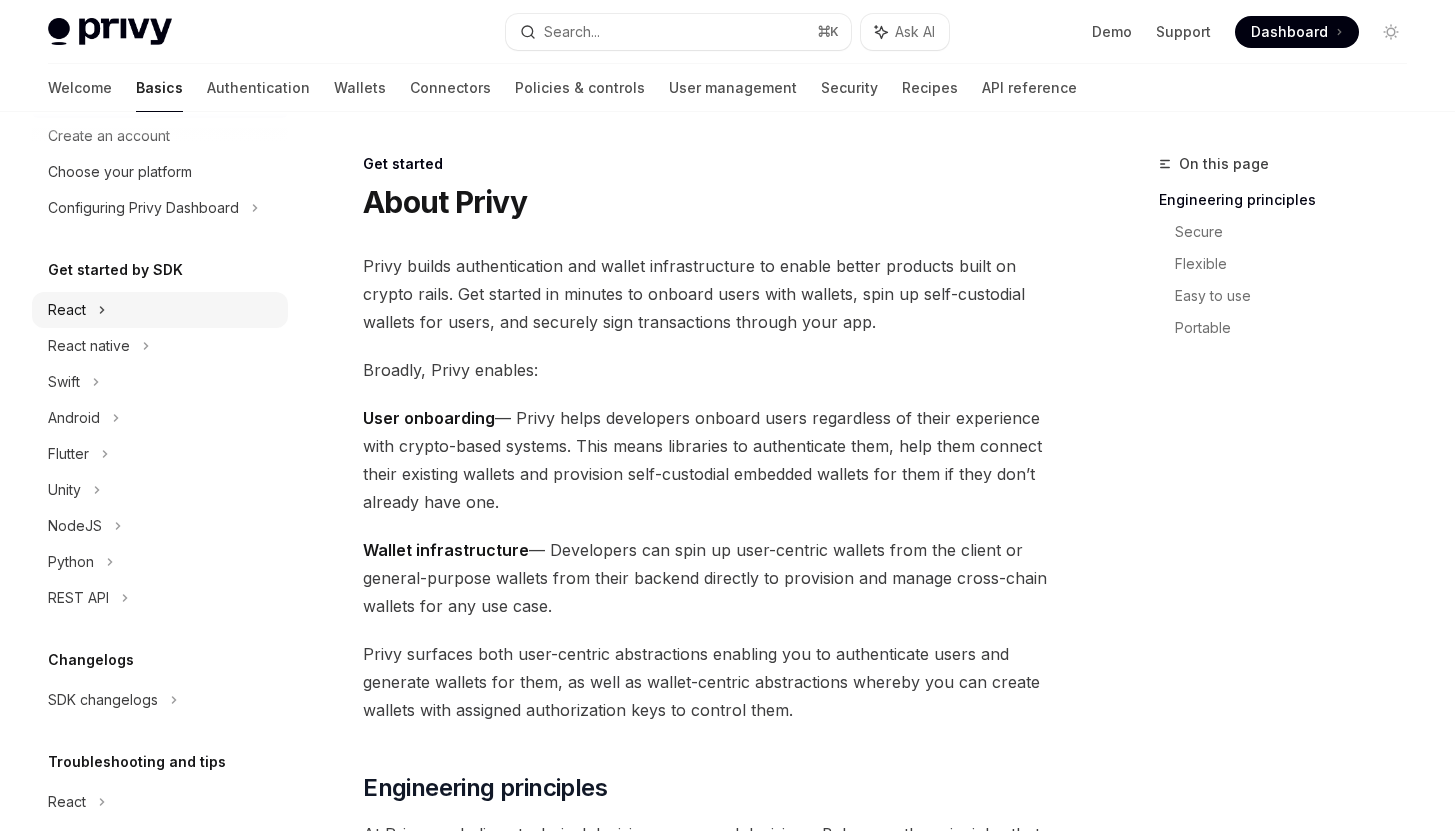 click on "React" at bounding box center [160, 310] 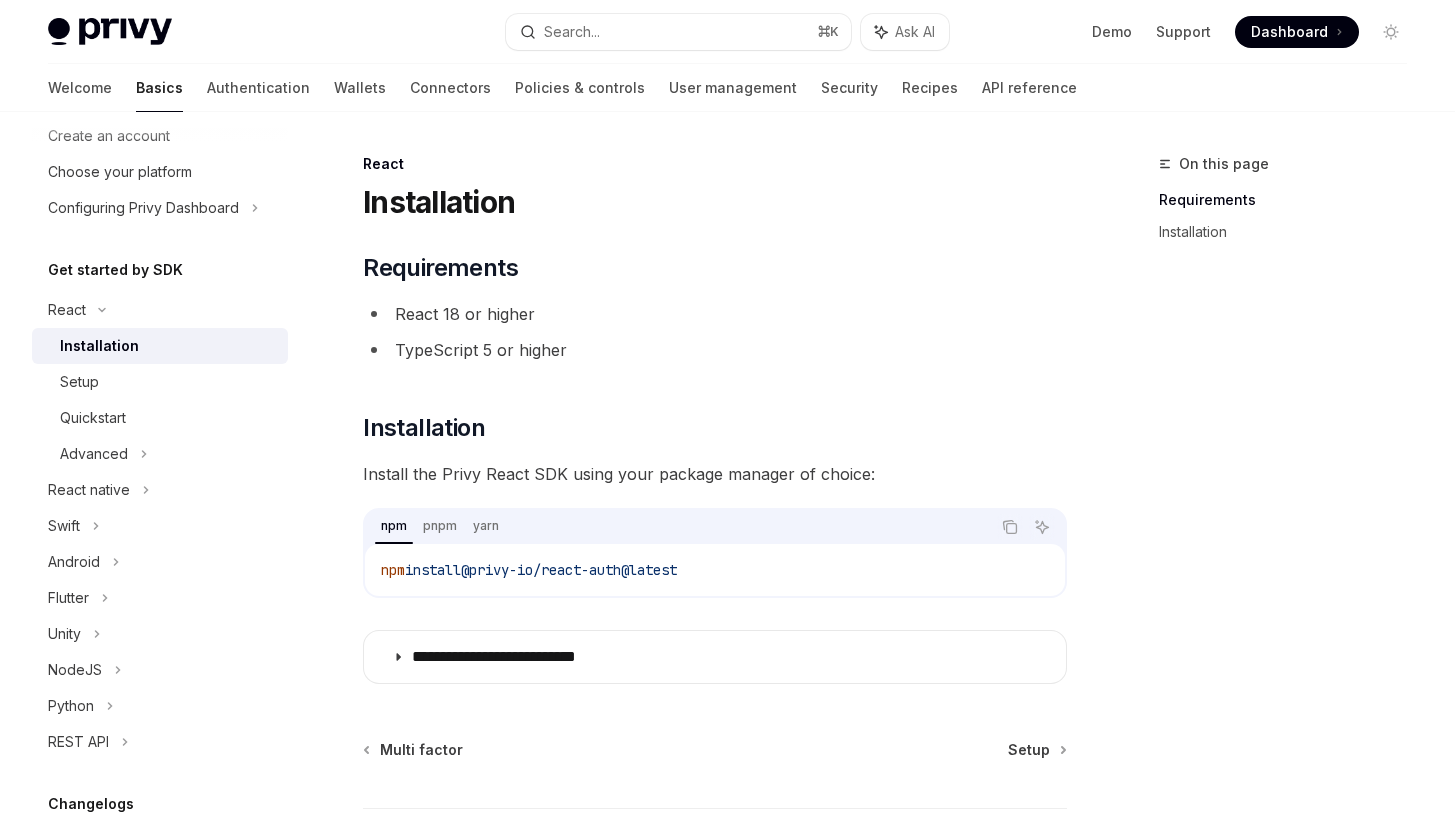 drag, startPoint x: 477, startPoint y: 570, endPoint x: 637, endPoint y: 573, distance: 160.02812 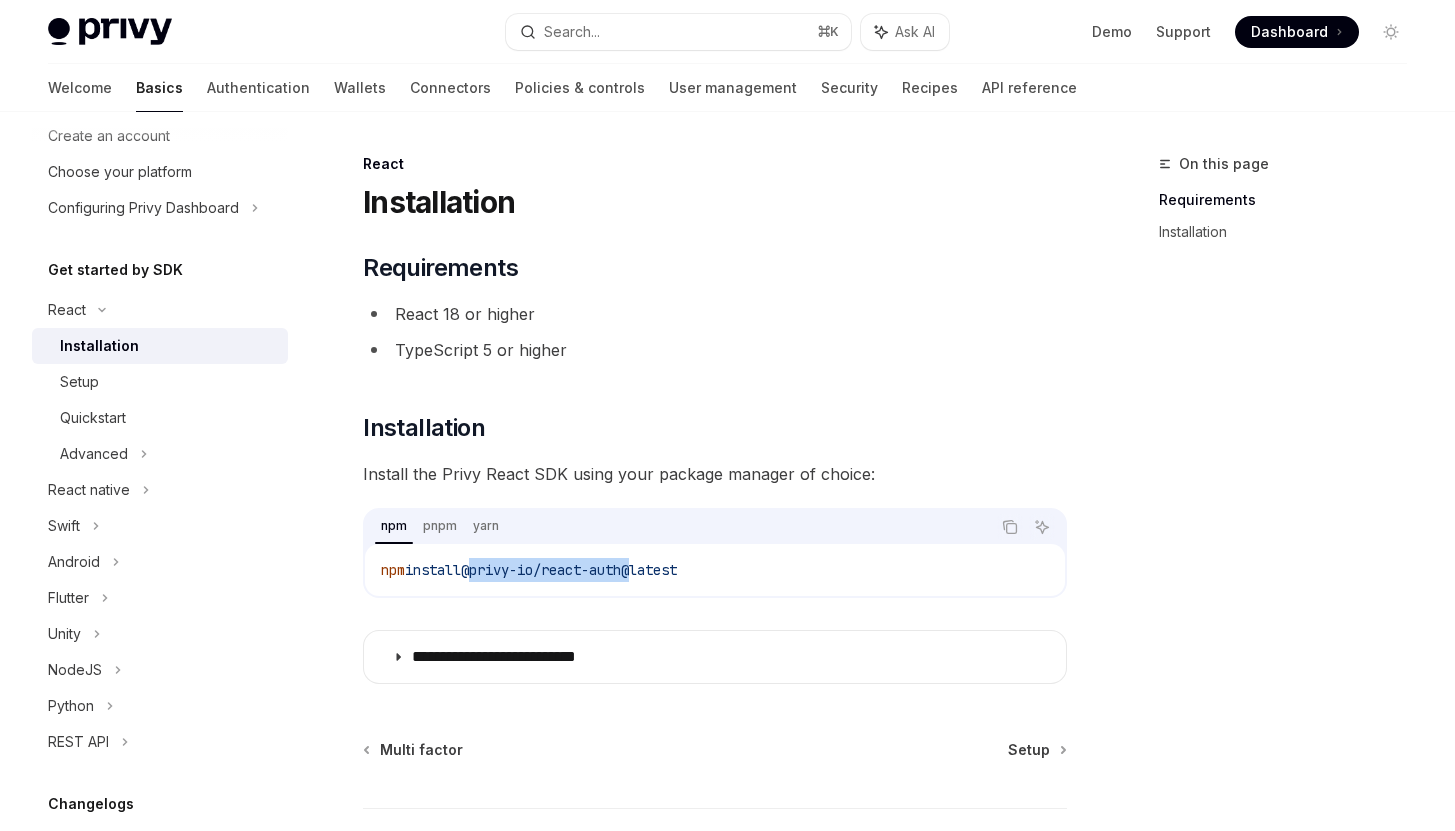 drag, startPoint x: 650, startPoint y: 571, endPoint x: 484, endPoint y: 571, distance: 166 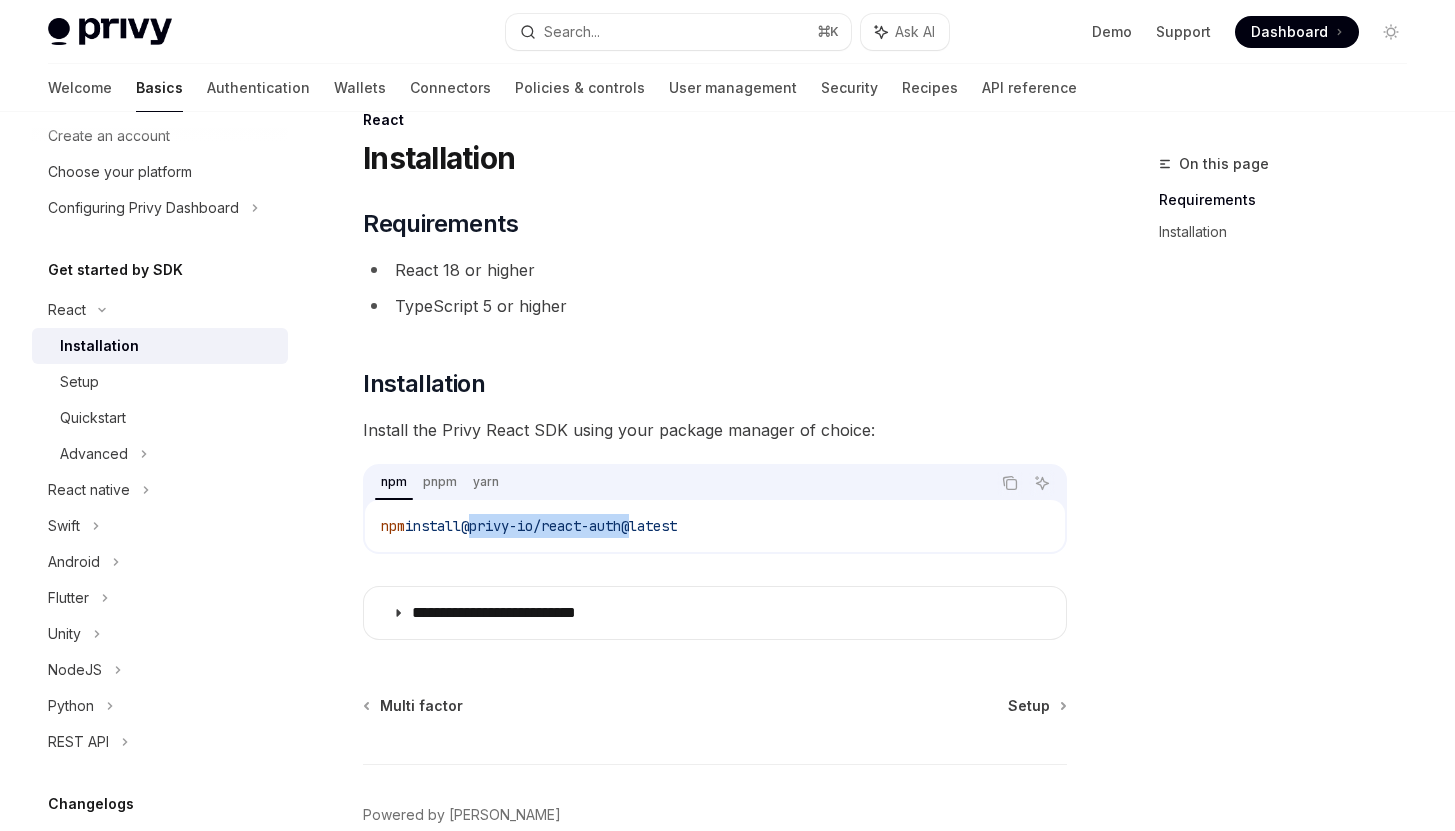 scroll, scrollTop: 150, scrollLeft: 0, axis: vertical 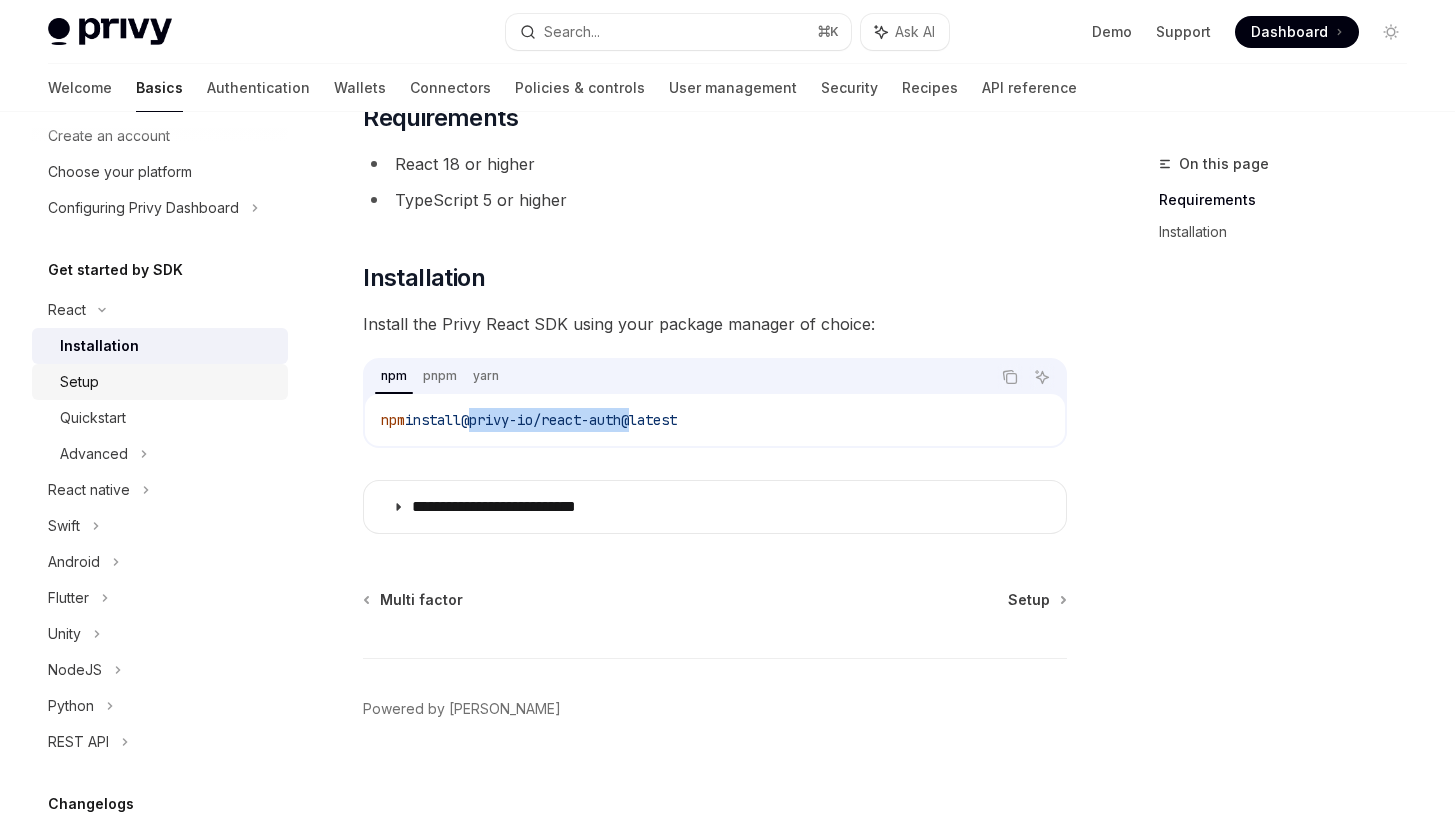 click on "Setup" at bounding box center (160, 382) 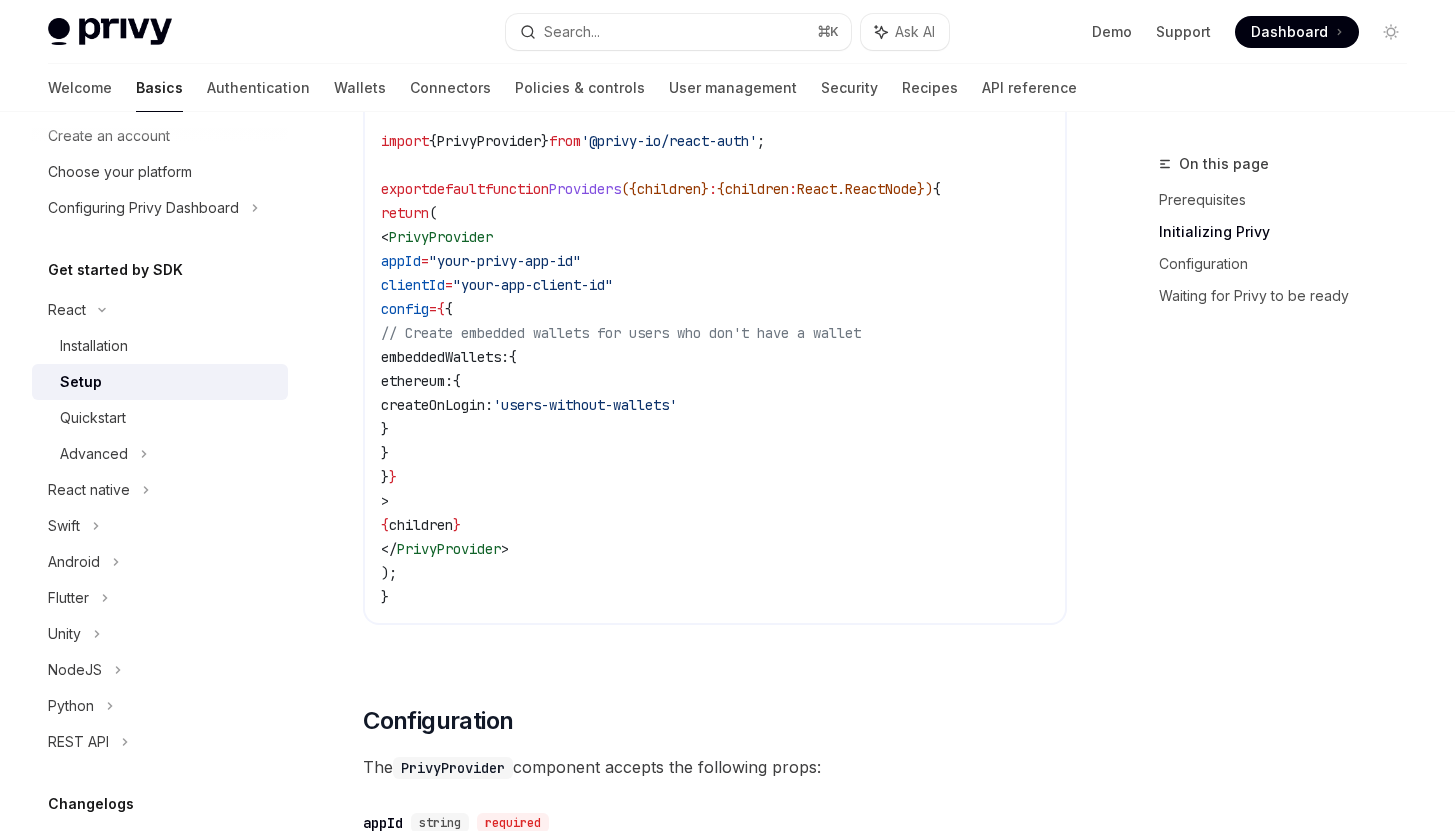 scroll, scrollTop: 623, scrollLeft: 0, axis: vertical 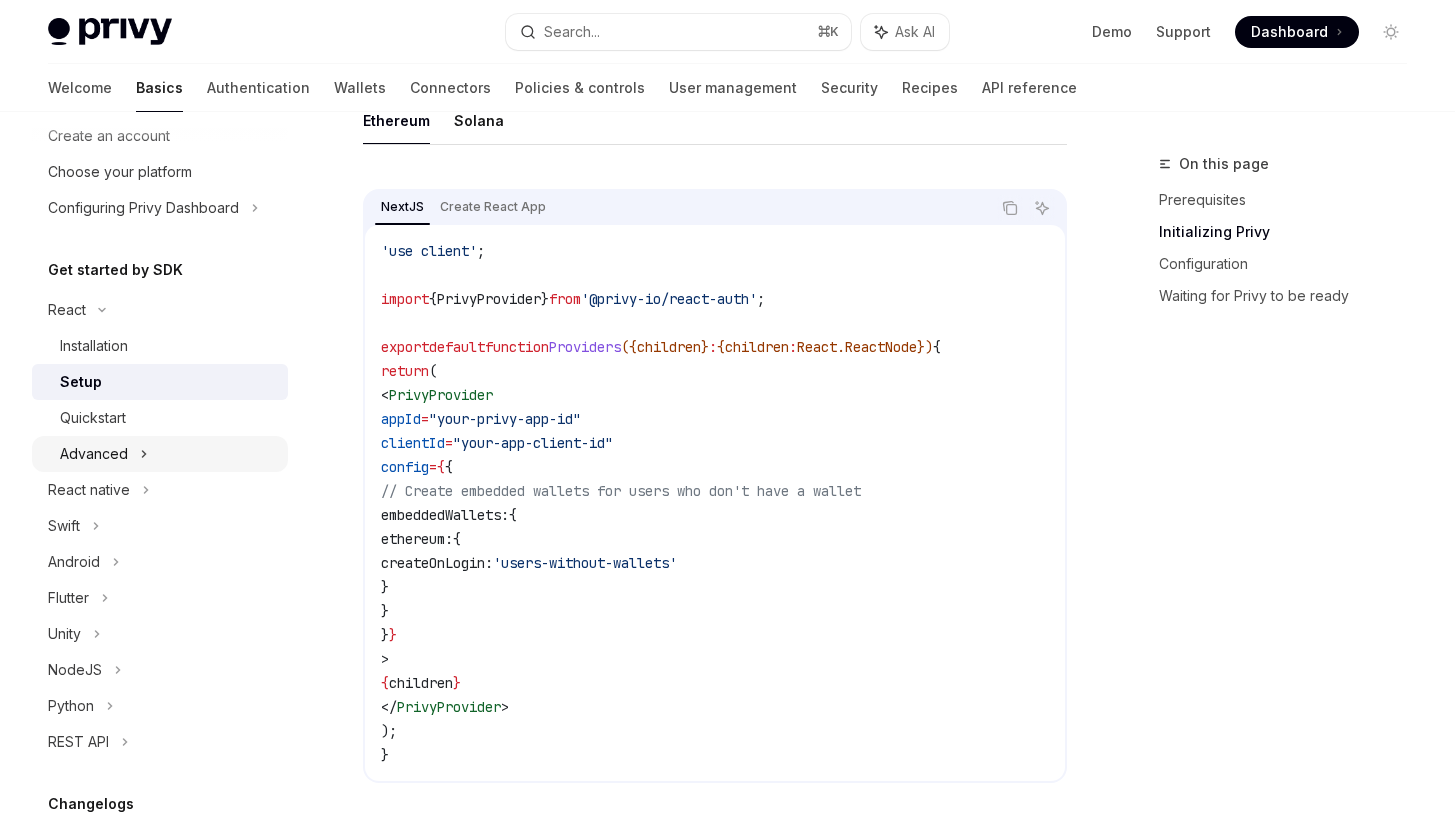 click on "Advanced" at bounding box center (160, 454) 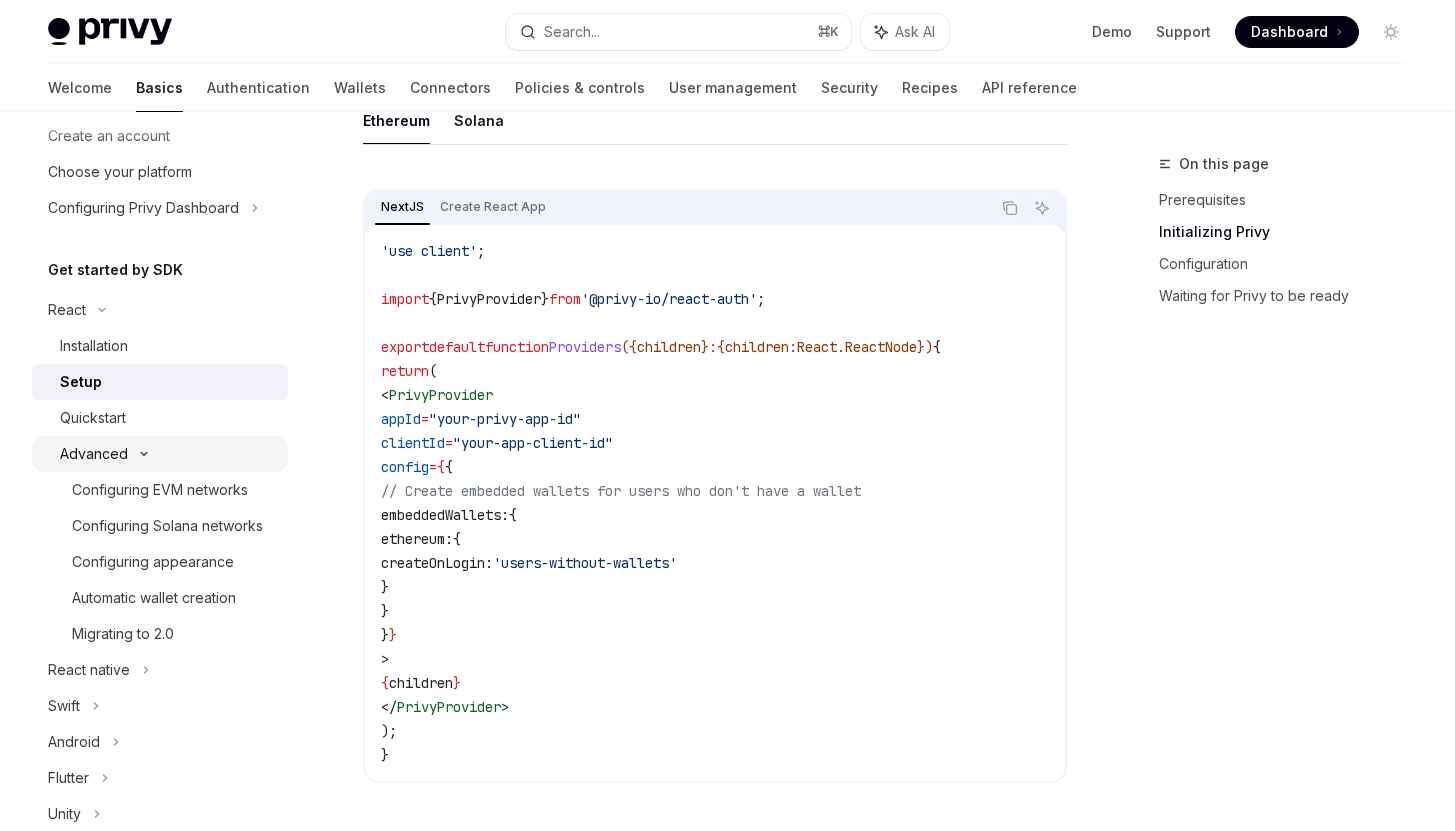 scroll, scrollTop: 0, scrollLeft: 0, axis: both 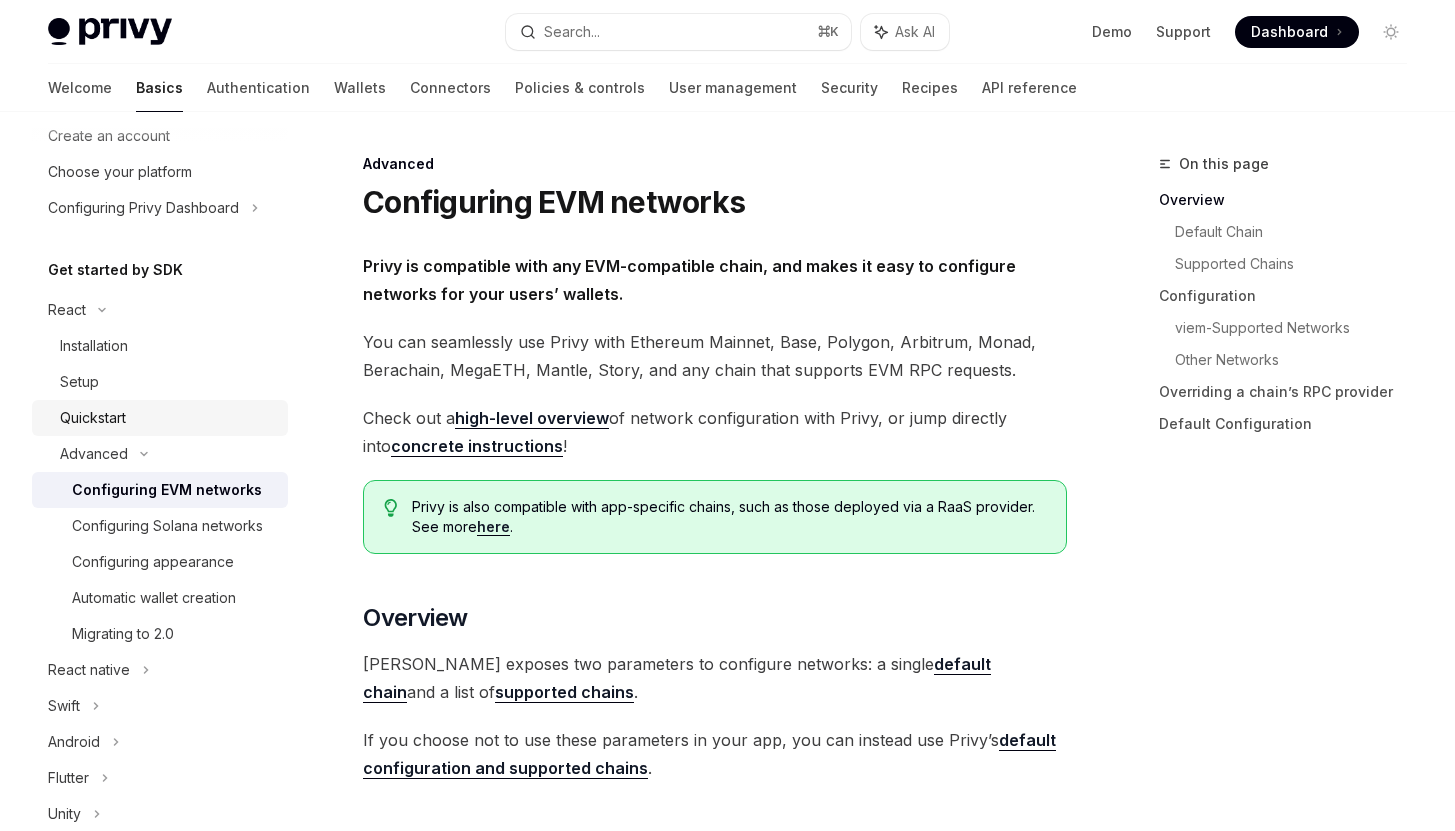 click on "Quickstart" at bounding box center [168, 418] 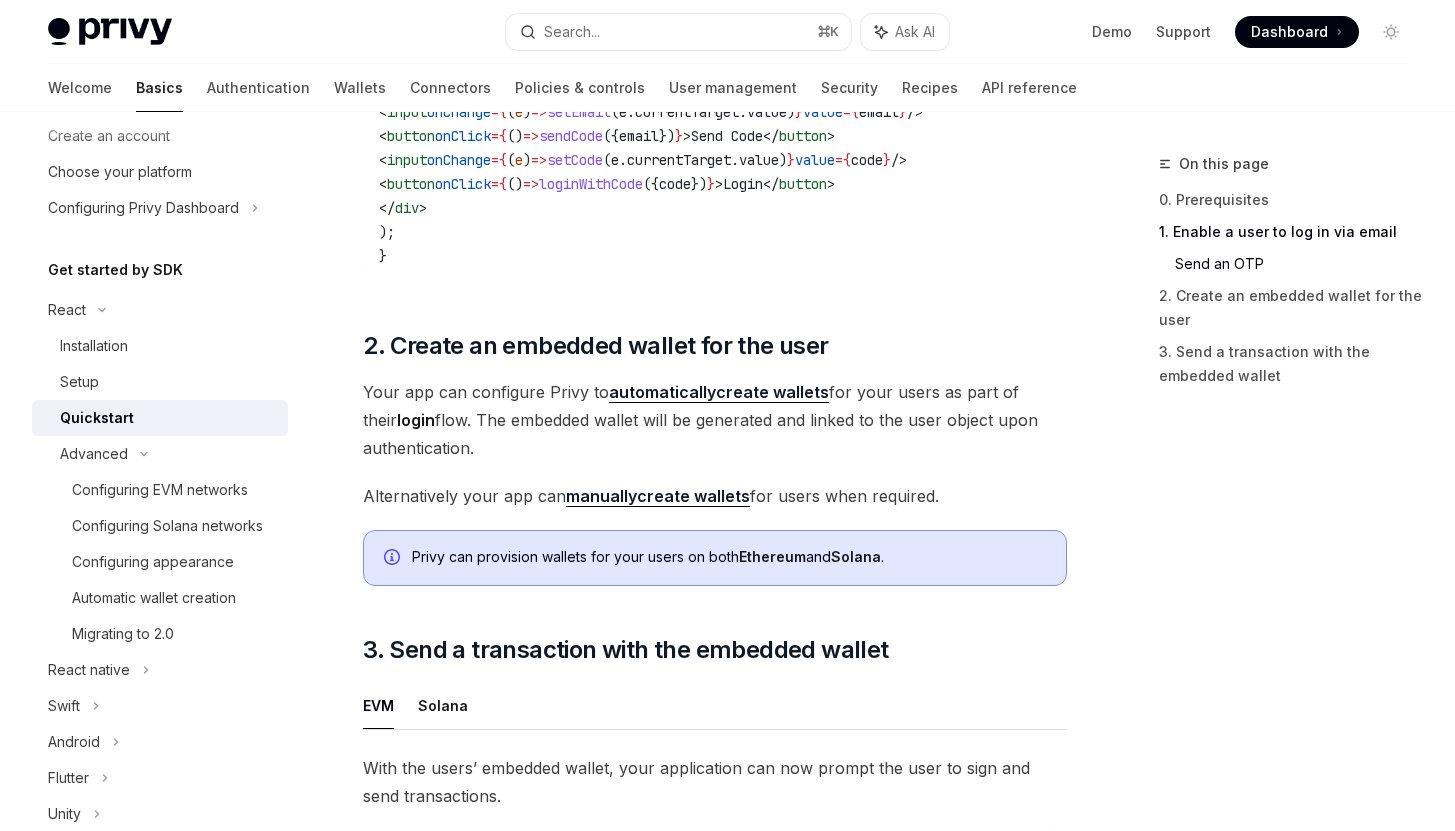 scroll, scrollTop: 1269, scrollLeft: 0, axis: vertical 